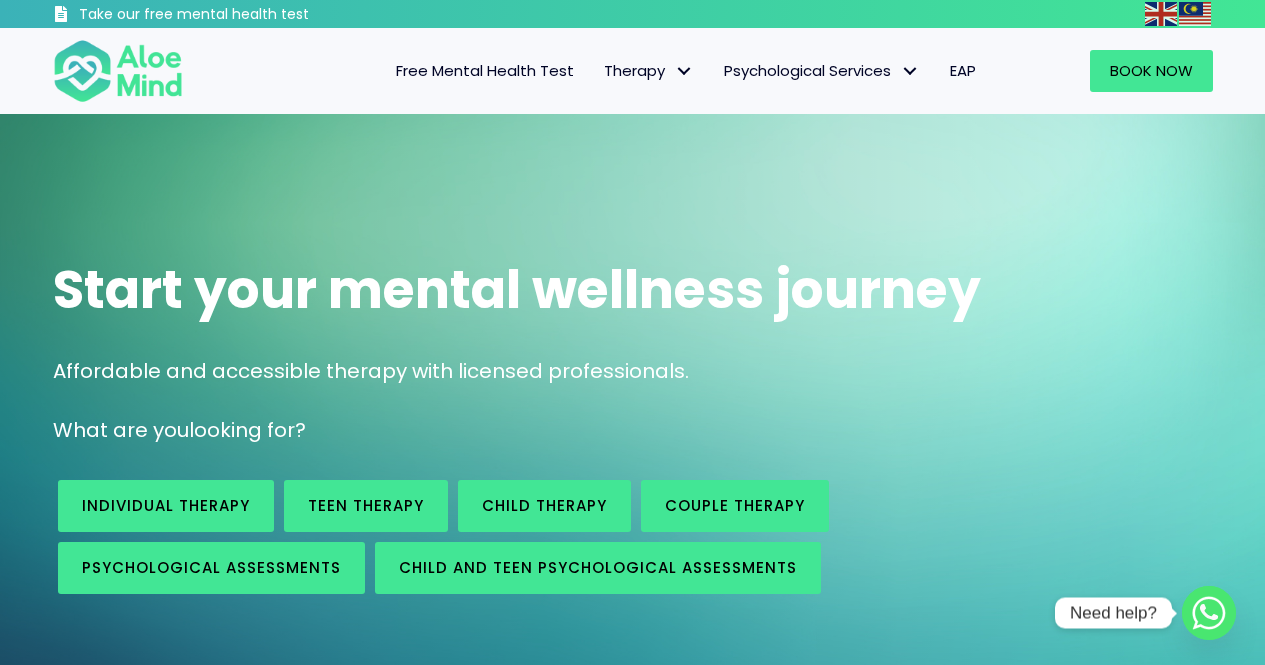 scroll, scrollTop: 0, scrollLeft: 0, axis: both 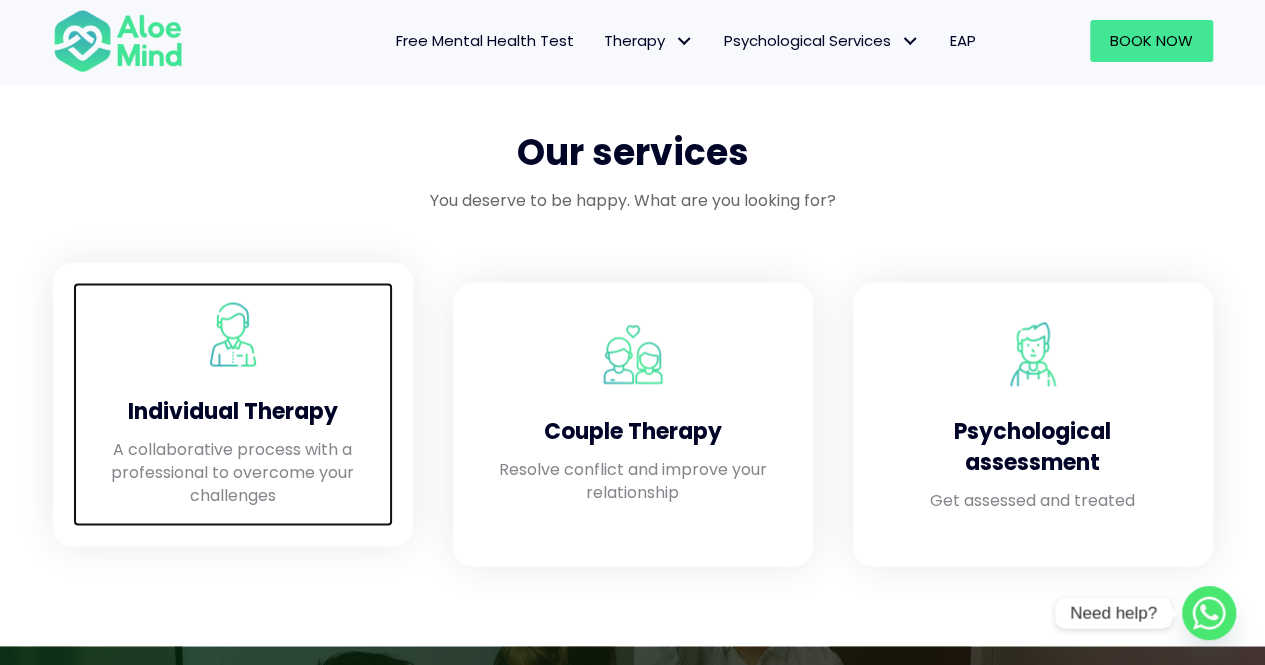 click on "A collaborative process with a professional to overcome your challenges" at bounding box center (233, 472) 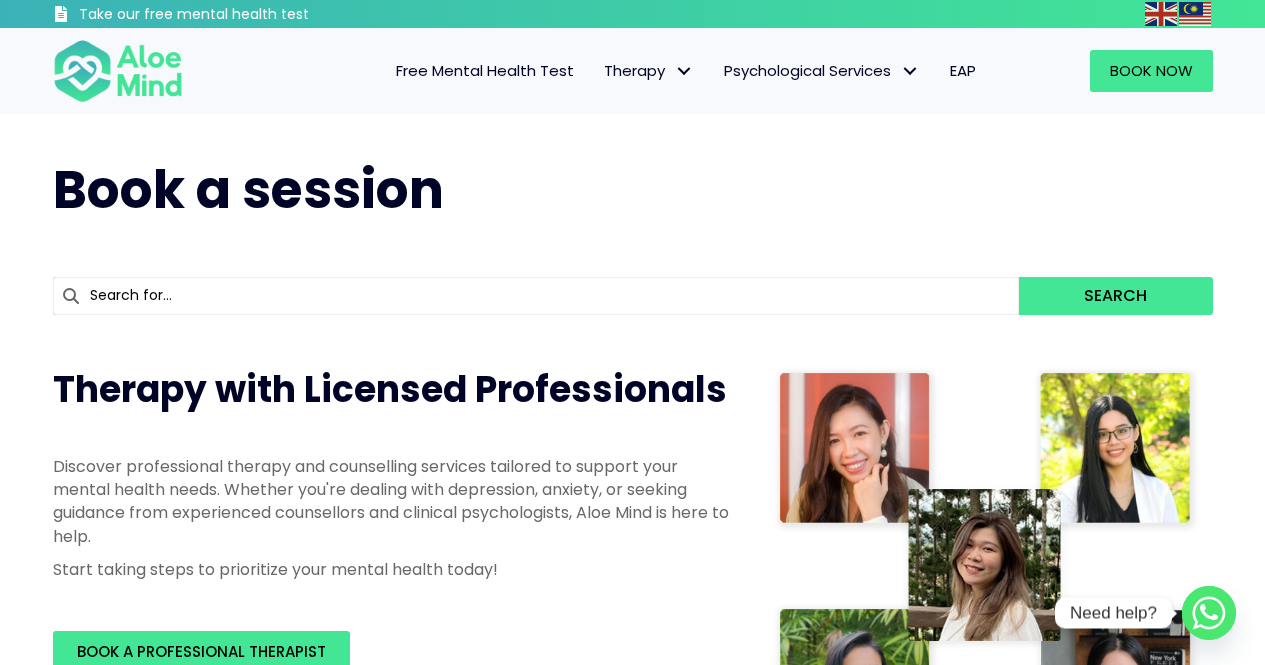 scroll, scrollTop: 0, scrollLeft: 0, axis: both 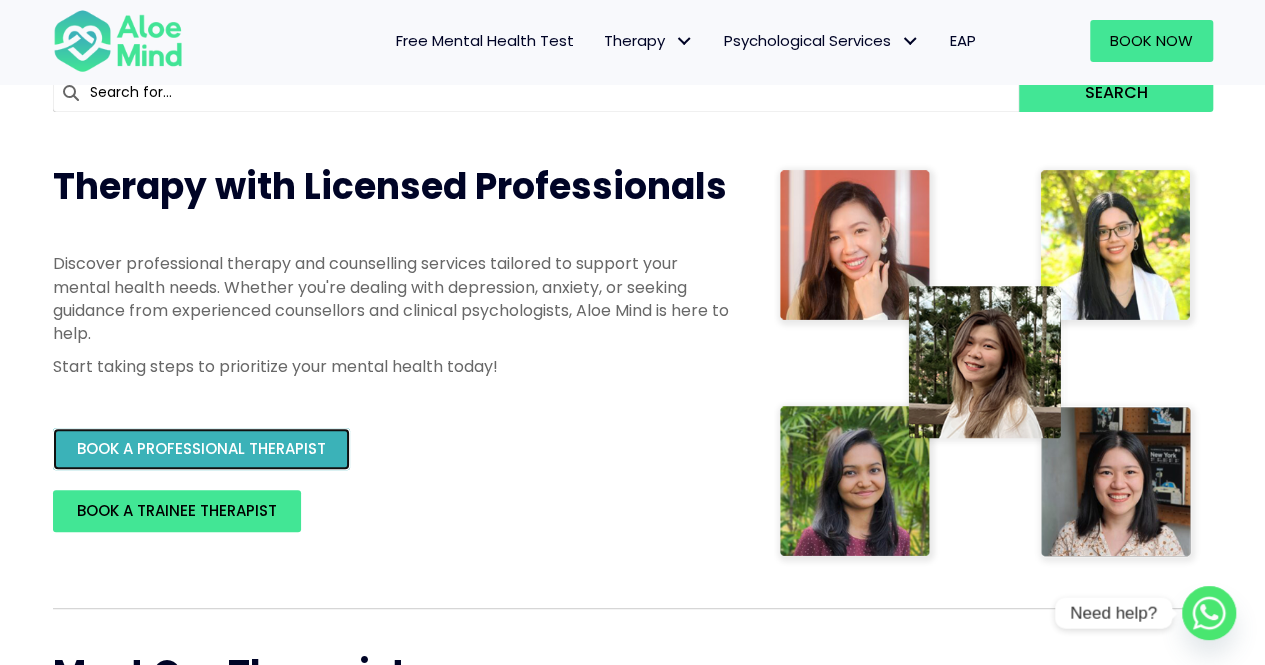 click on "BOOK A PROFESSIONAL THERAPIST" at bounding box center [201, 449] 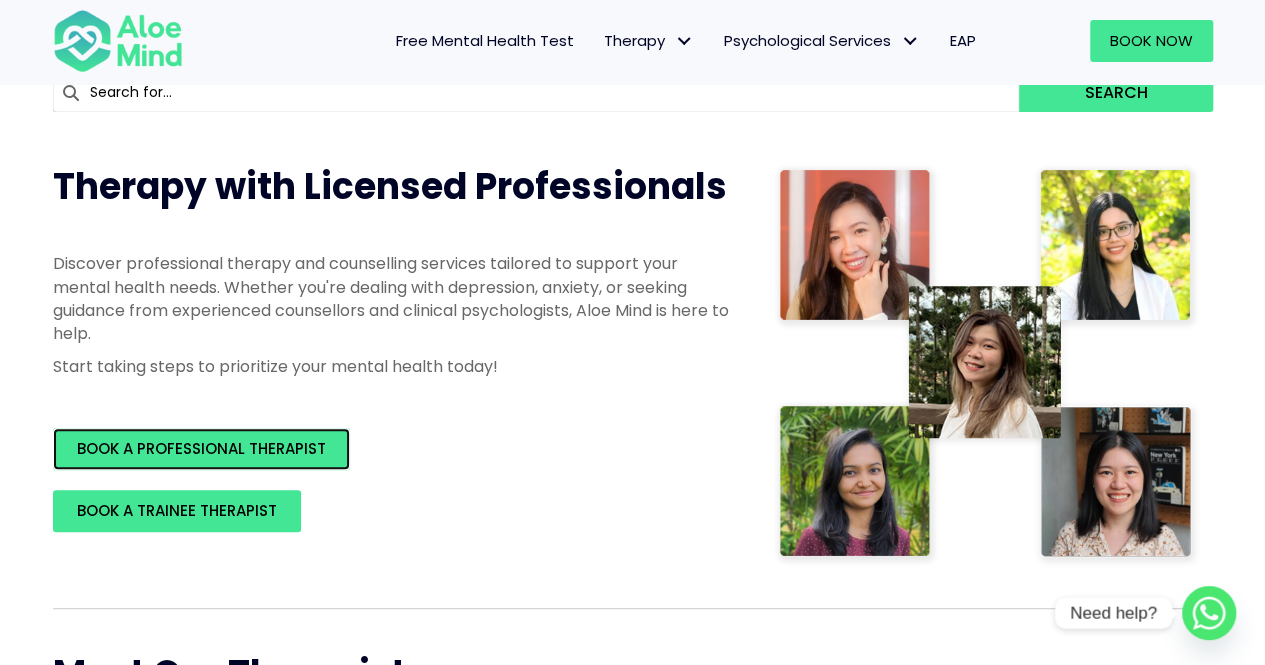 scroll, scrollTop: 600, scrollLeft: 0, axis: vertical 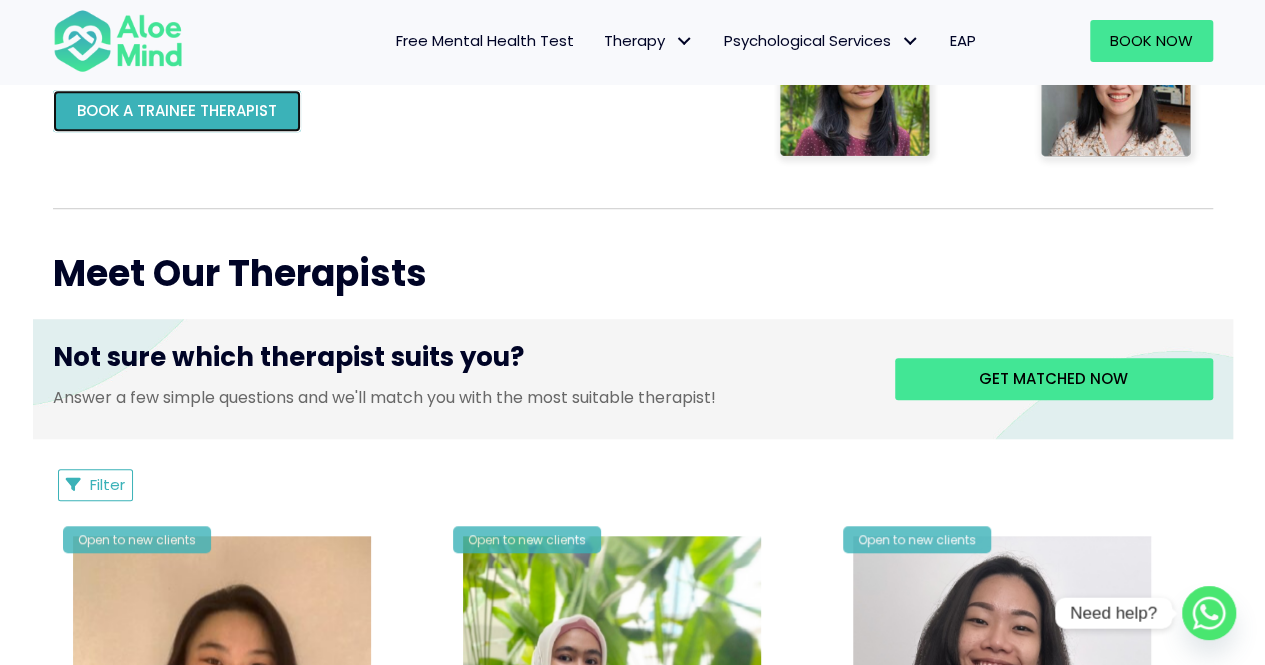 click on "BOOK A TRAINEE THERAPIST" at bounding box center [177, 110] 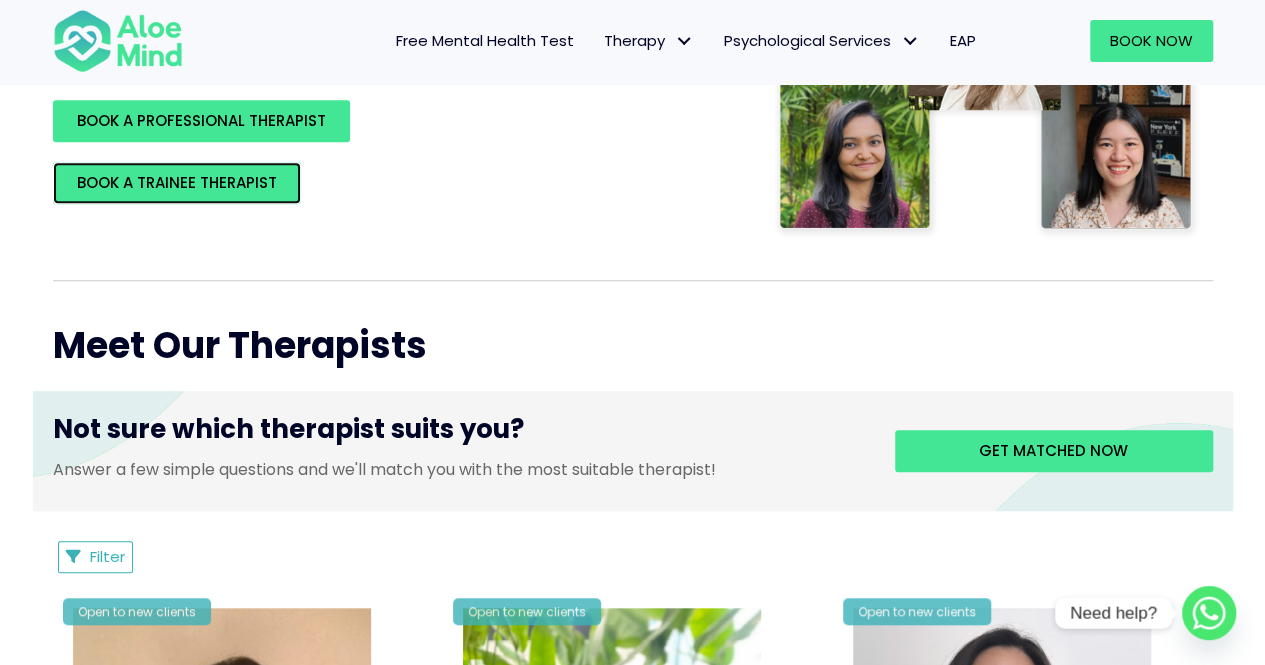 scroll, scrollTop: 500, scrollLeft: 0, axis: vertical 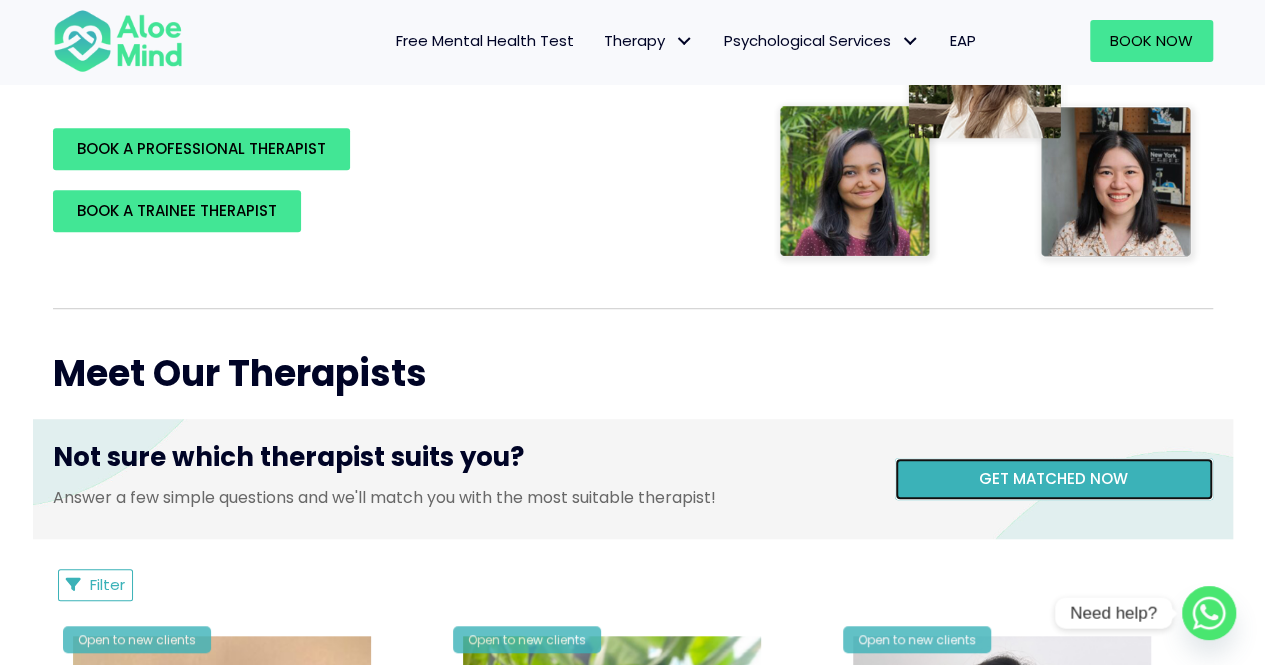 click on "Get matched now" at bounding box center [1053, 478] 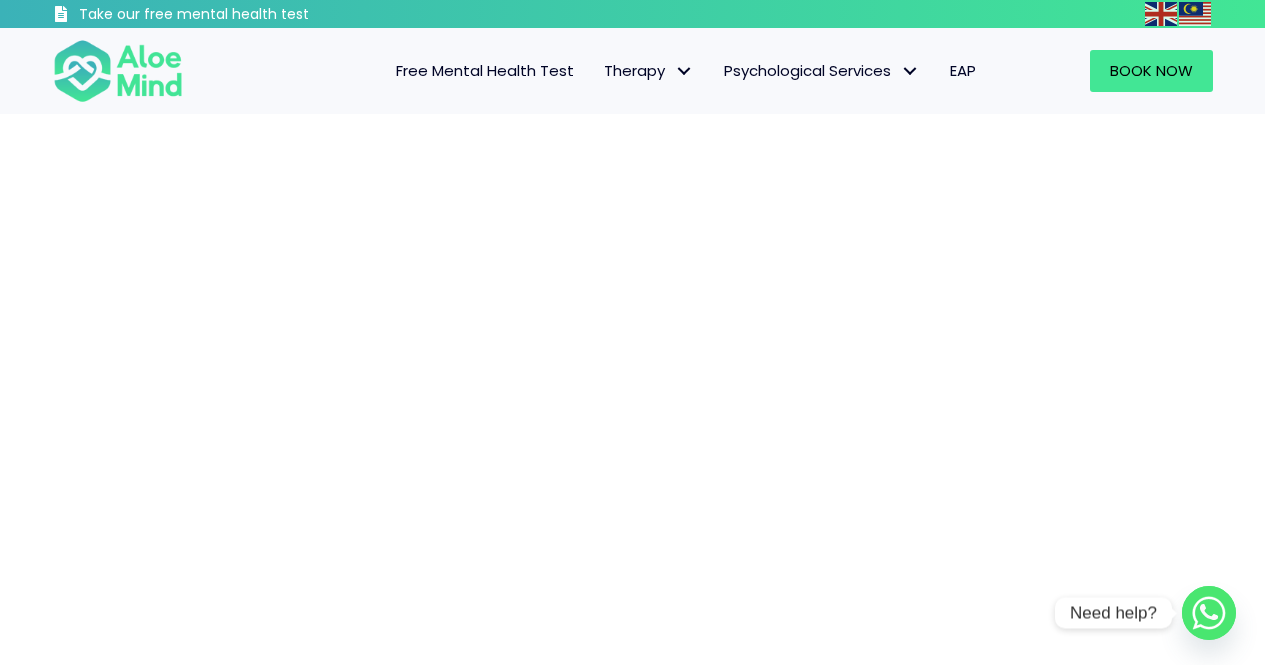 scroll, scrollTop: 0, scrollLeft: 0, axis: both 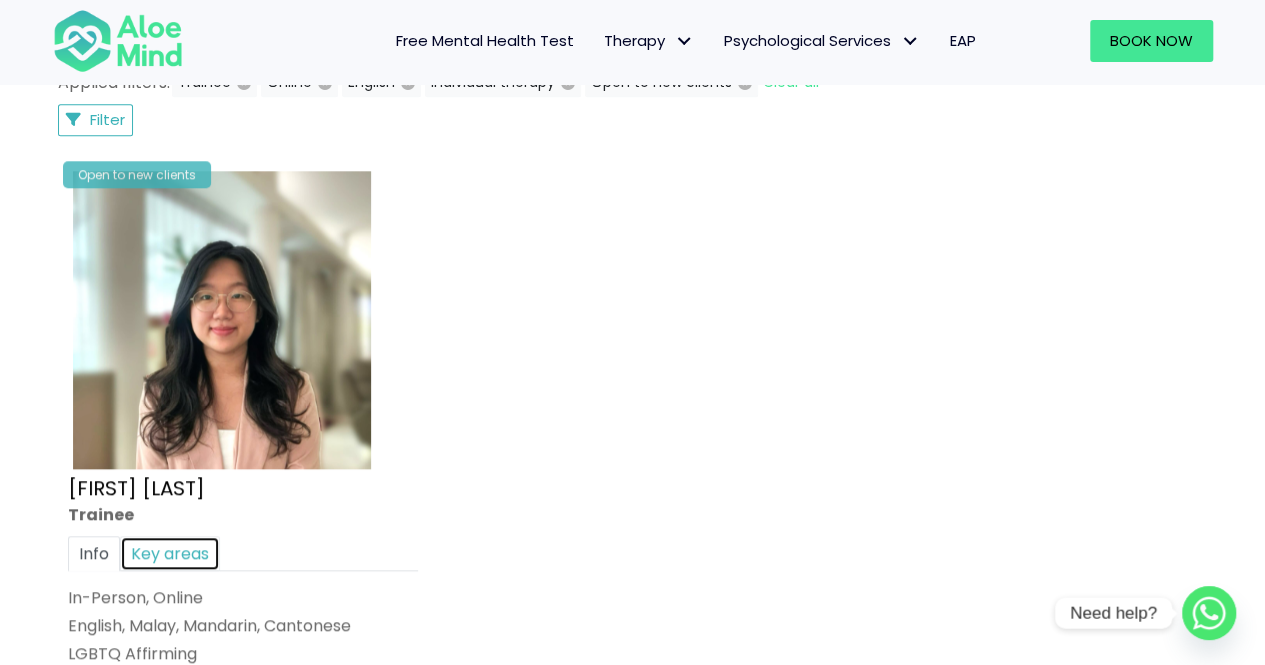 click on "Key areas" at bounding box center [170, 553] 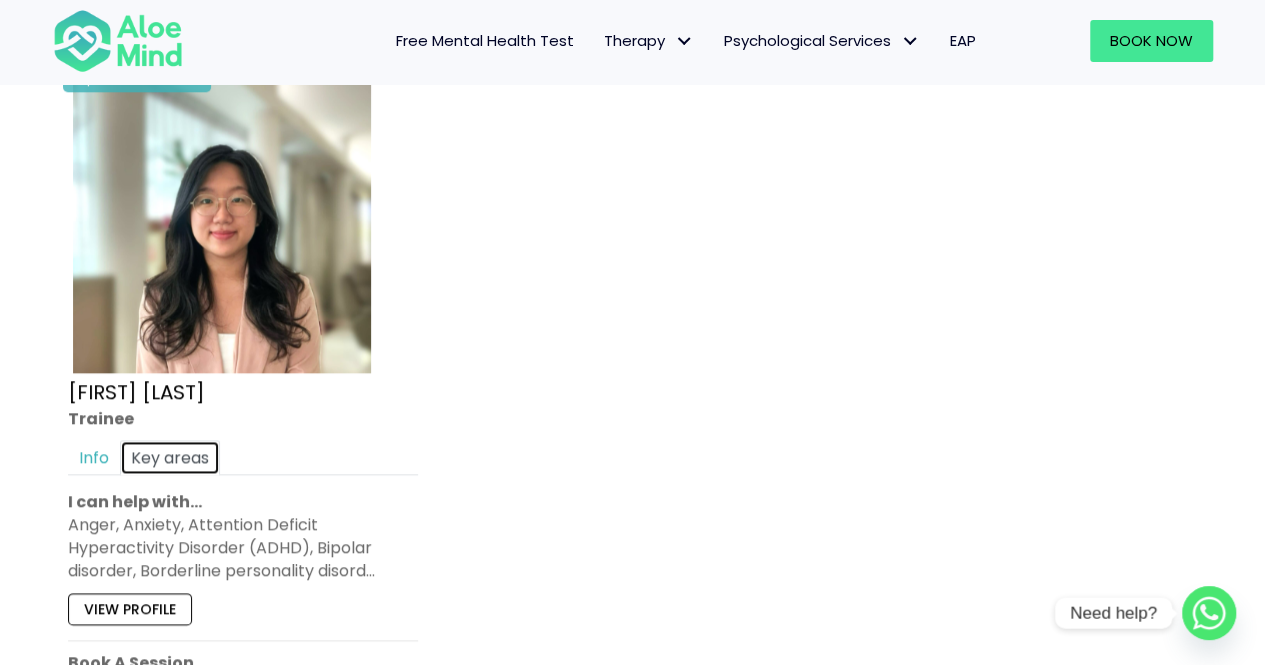 scroll, scrollTop: 1200, scrollLeft: 0, axis: vertical 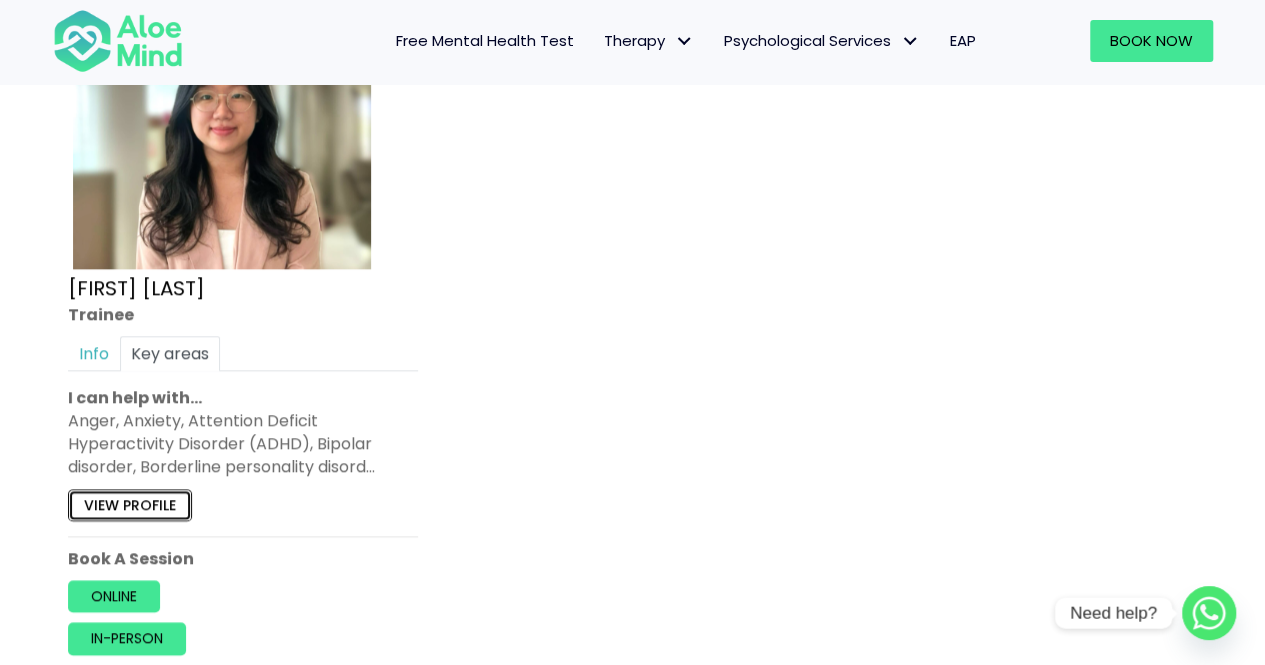 click on "View profile" at bounding box center (130, 505) 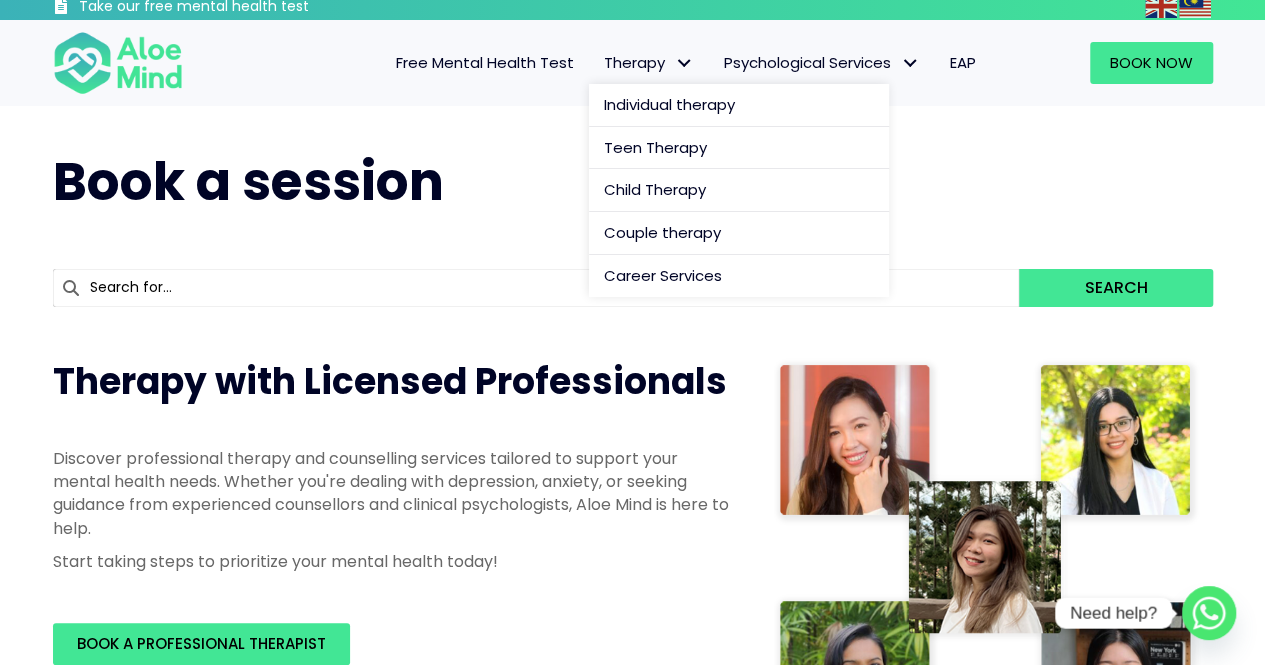 scroll, scrollTop: 0, scrollLeft: 0, axis: both 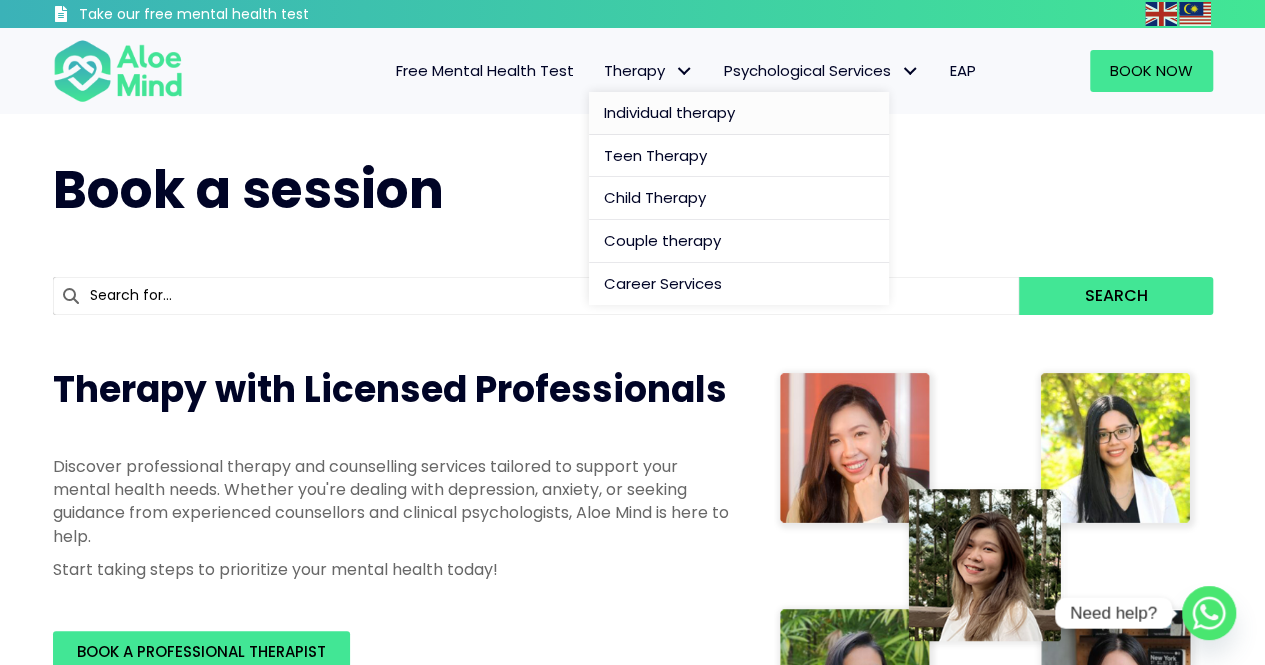 click on "Individual therapy" at bounding box center (669, 112) 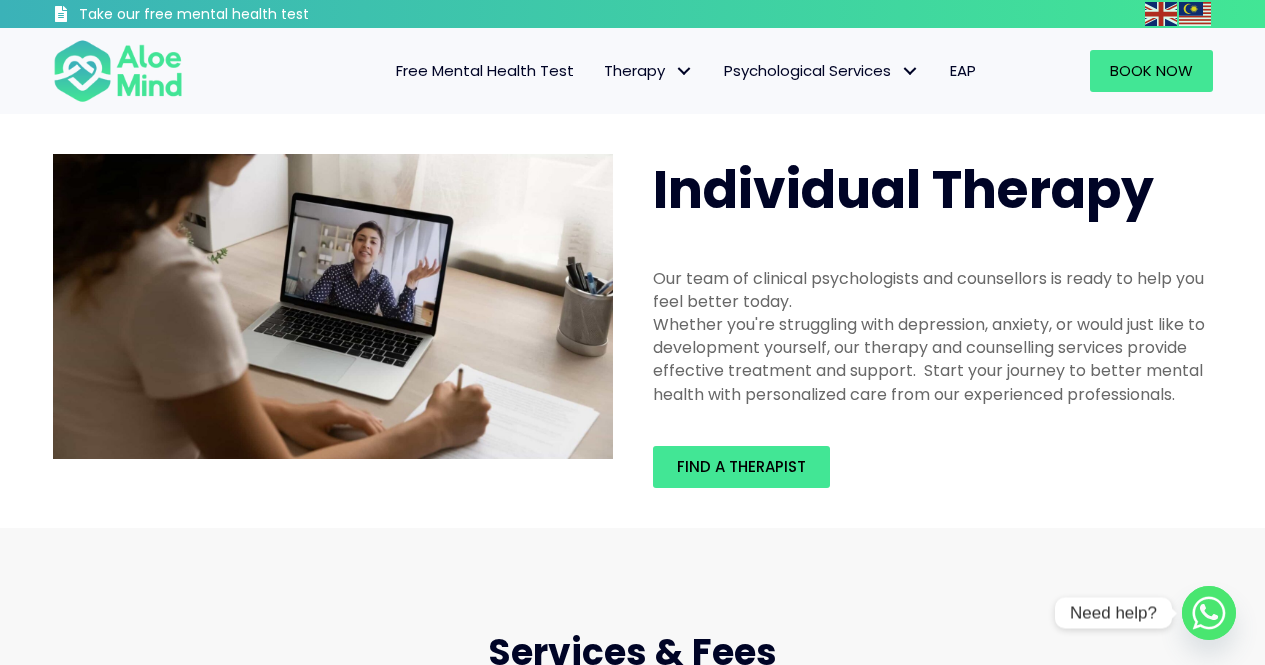 scroll, scrollTop: 0, scrollLeft: 0, axis: both 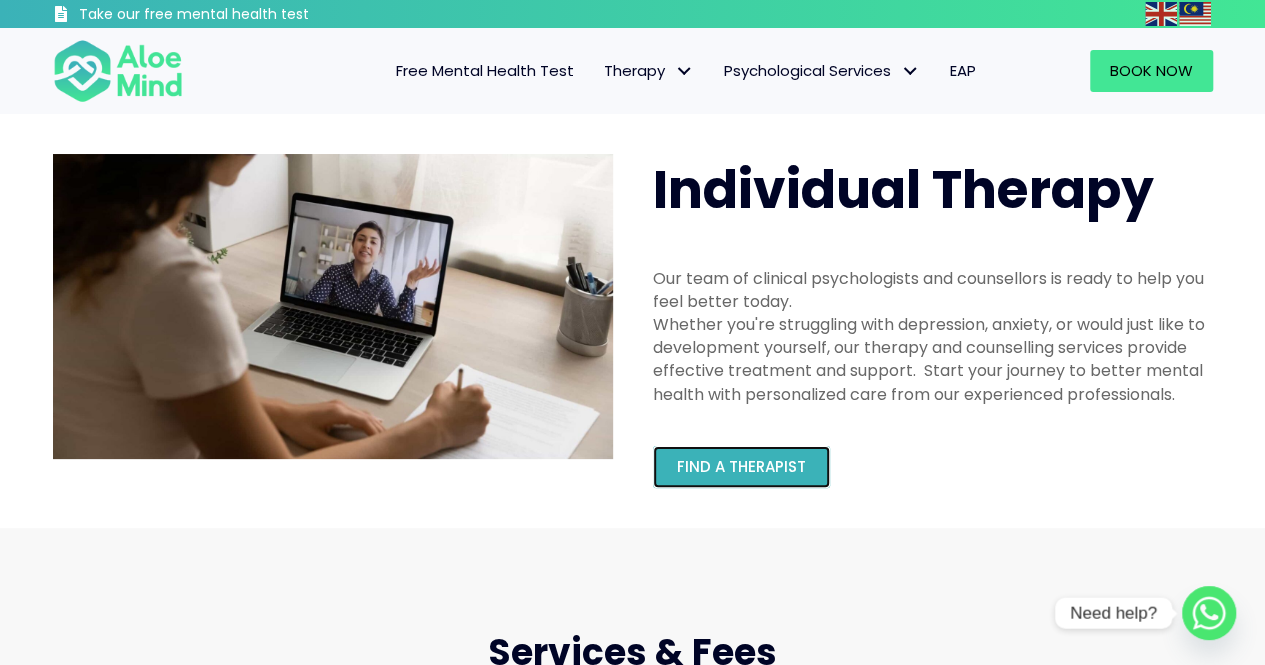 click on "Find a therapist" at bounding box center (741, 467) 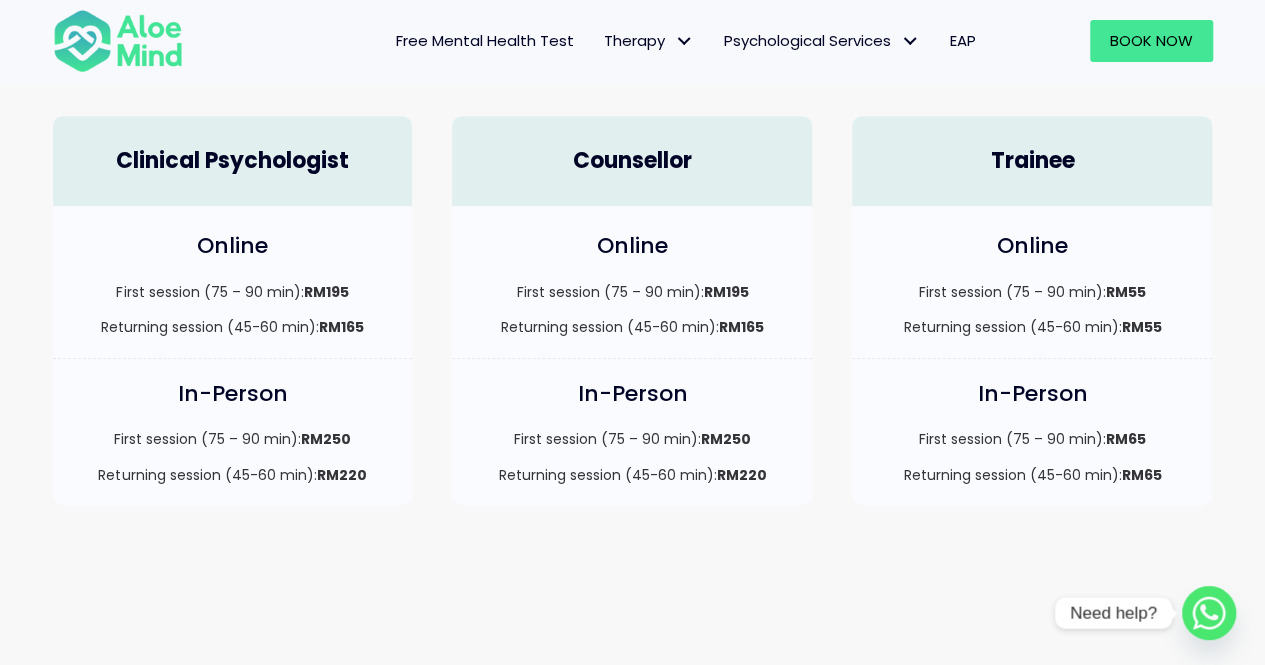 scroll, scrollTop: 0, scrollLeft: 0, axis: both 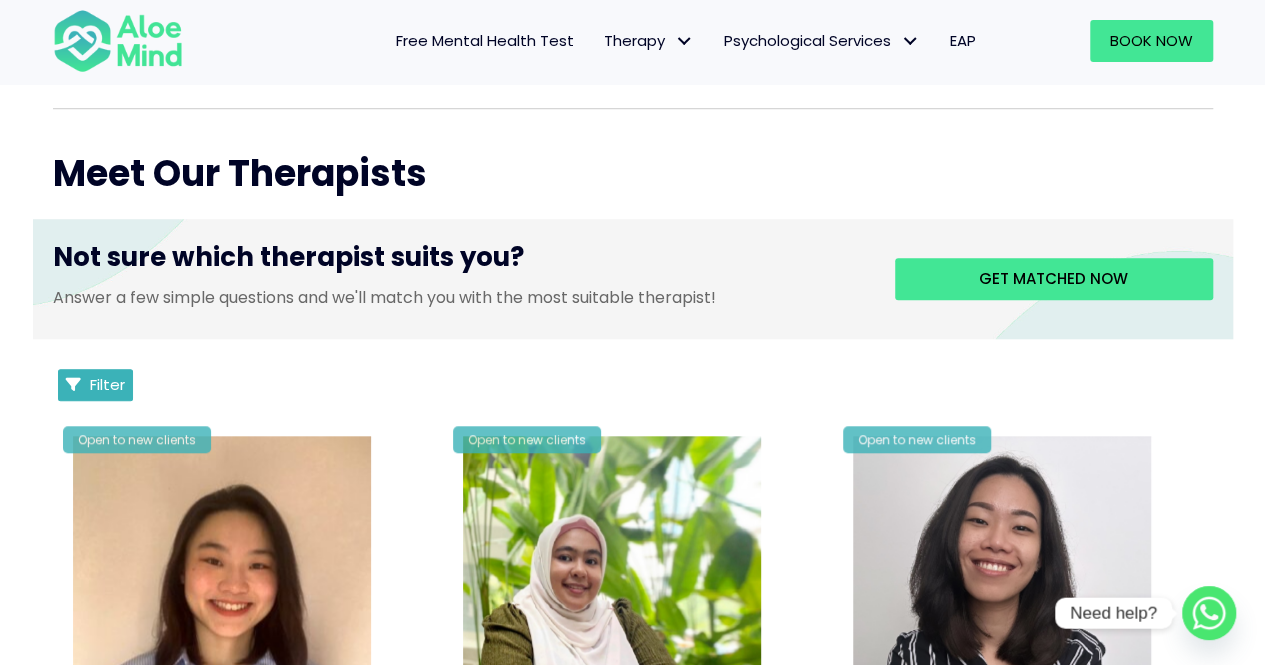 click on "Filter" at bounding box center [96, 385] 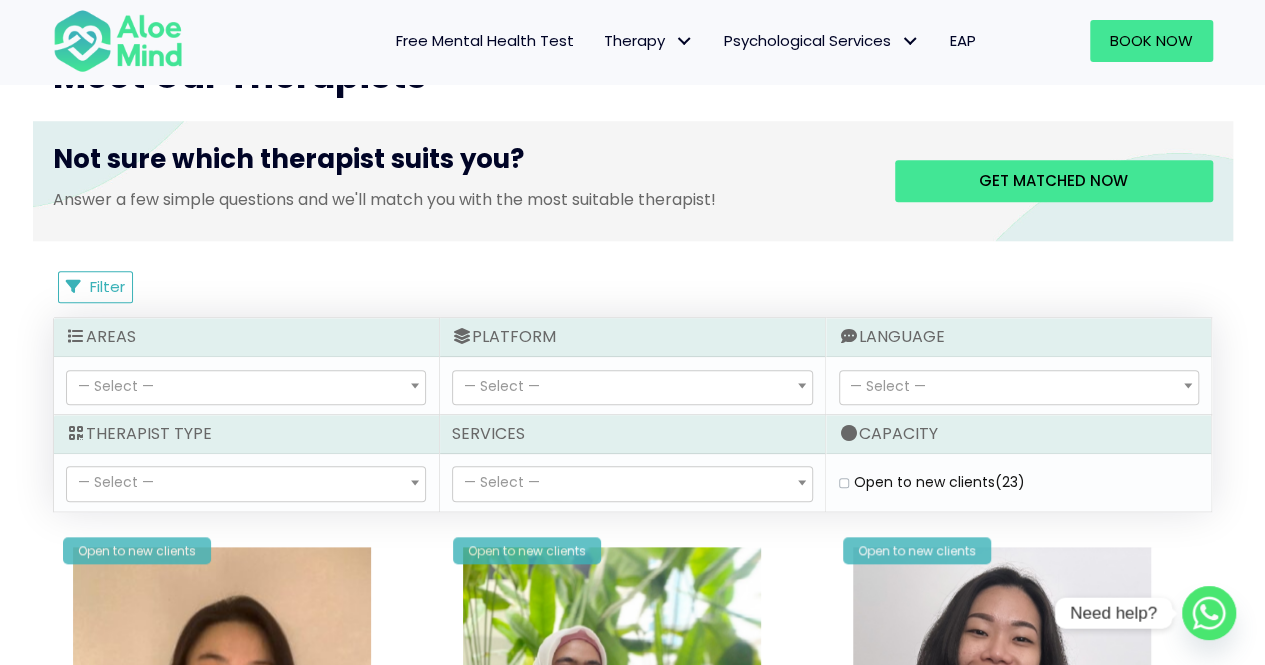 scroll, scrollTop: 1000, scrollLeft: 0, axis: vertical 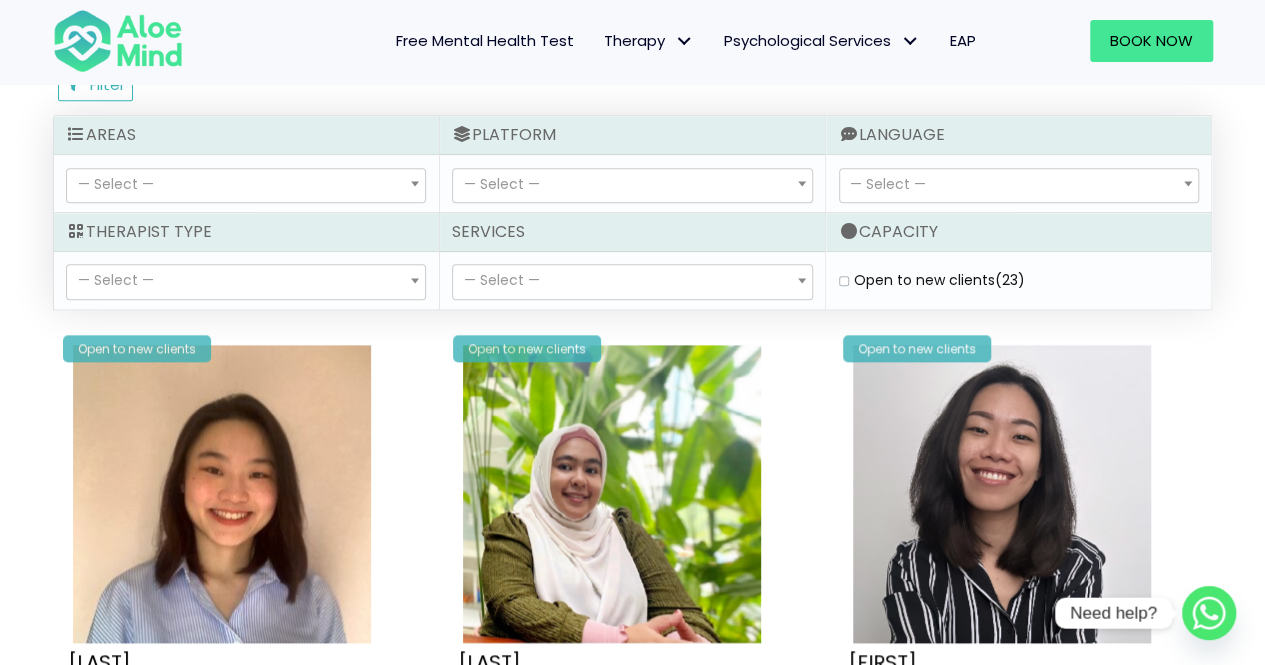 click on "Filter
Filter
Sort by: Newclient (desc) Listing Description
Newclient
Areas
— Select —
Abuse (14)
Academic (19)
Addiction (8)
adhd (1)
Anger (25)
Anxiety (30)
Attention Deficit Hyperactivity Disorder (ADHD) (12)
Bipolar disorder (11)
Borderline personality disorder (12)
Burnout (11)
Career (15)
Career I treat... (0)
Couple therapy (5)
Depression (29)
Eating disorders (9)
Eczema and Obesity with underlying mental health challenges (1)
Existential Concerns (1)
Family (14)
Grief (22)
Hair Pulling Behavior (1)
Interpersonal issues (28)
LGBTQ (13)
Major Depressive Disorder (MDD) (16)
Obsessive Compulsive Disorder (OCD) (14)
Obsessive-compulsive disorder (0)
Panic (19)
Phobias (14)
Post-Traumatic Stress Disorder (PTSD) (15)
Posttraumatic stress disorder (0)
Procrastination (0) — Select —
Platform
— Select —
In-Person" at bounding box center [633, 3911] 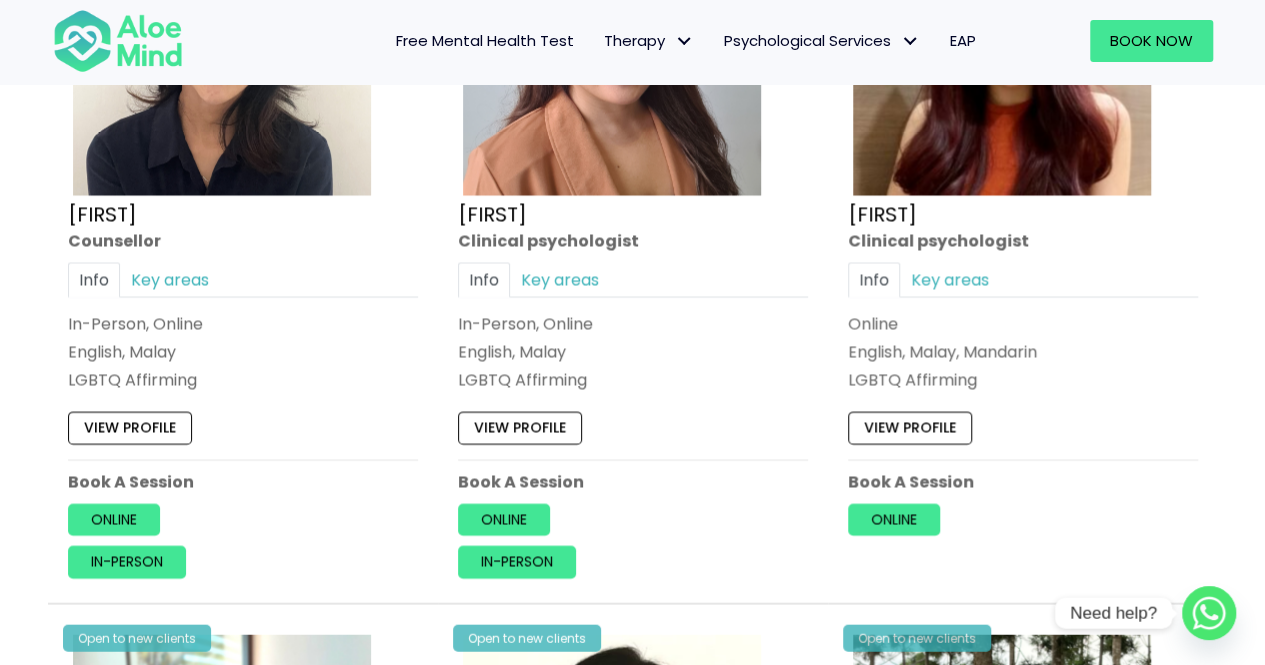 scroll, scrollTop: 2000, scrollLeft: 0, axis: vertical 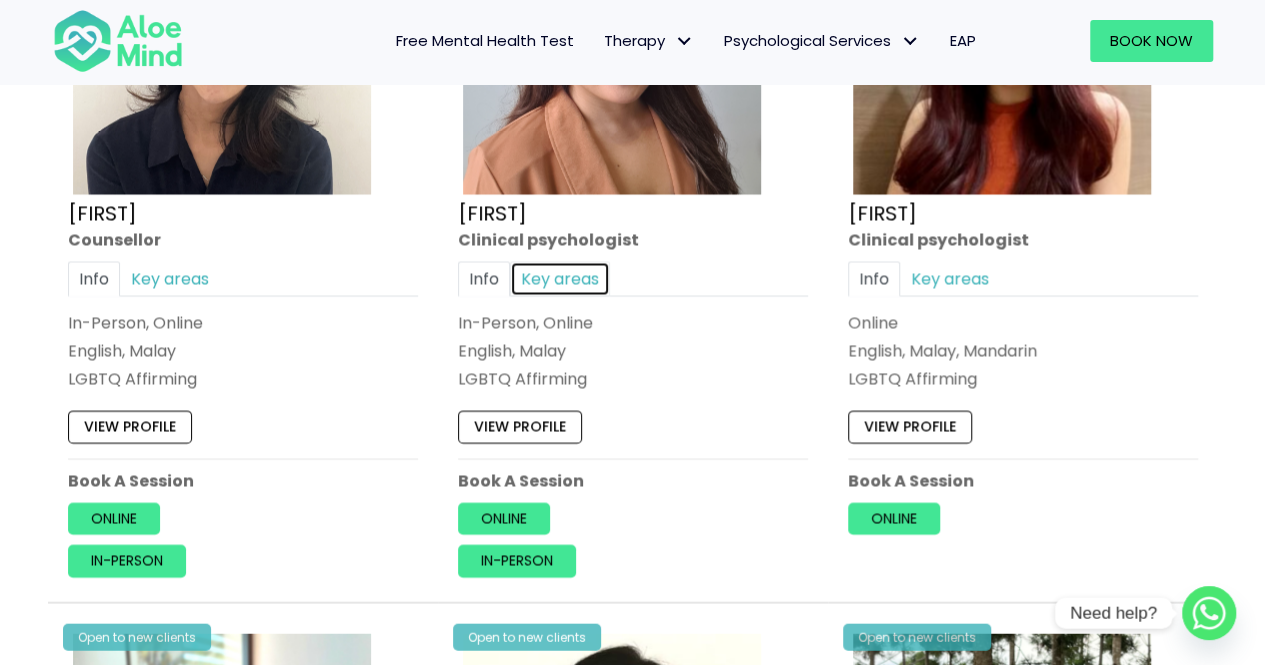 click on "Key areas" at bounding box center [560, 278] 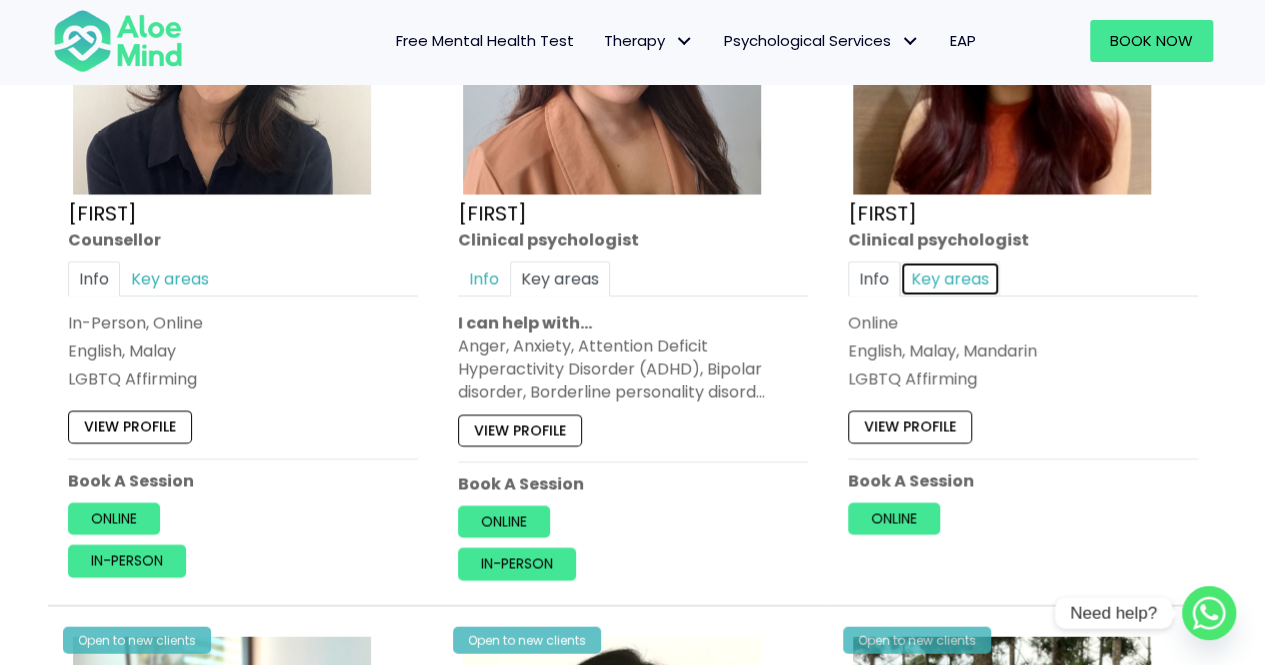 click on "Key areas" at bounding box center [950, 278] 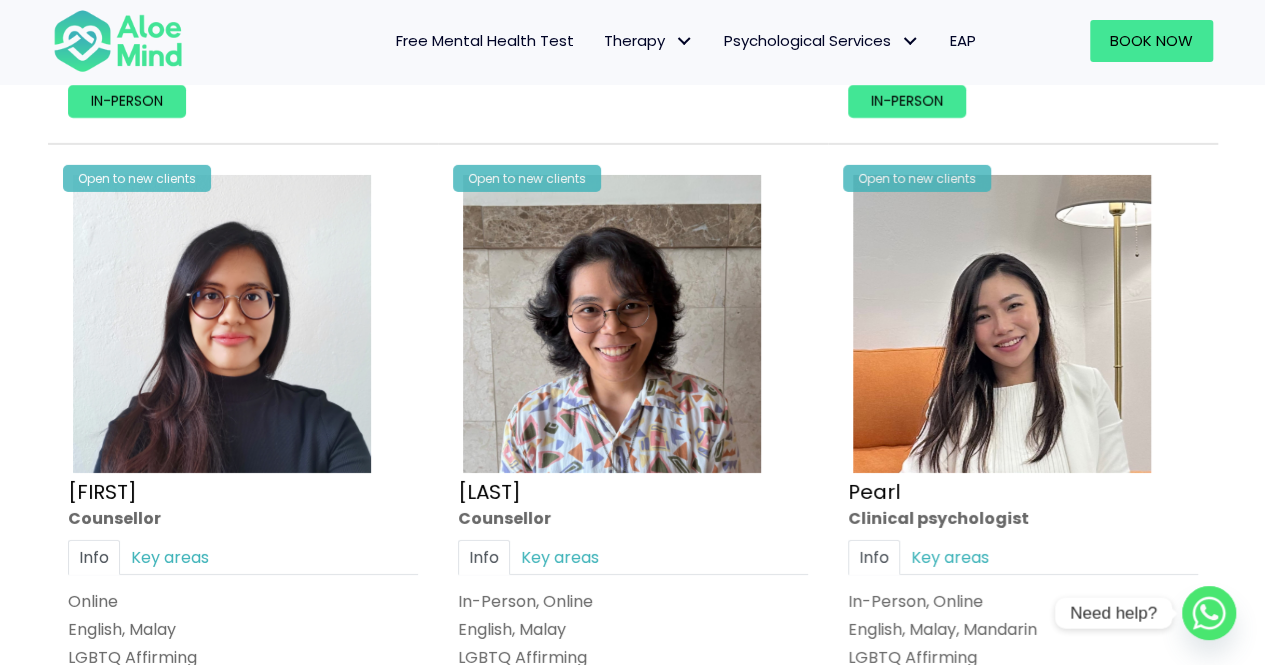 scroll, scrollTop: 3300, scrollLeft: 0, axis: vertical 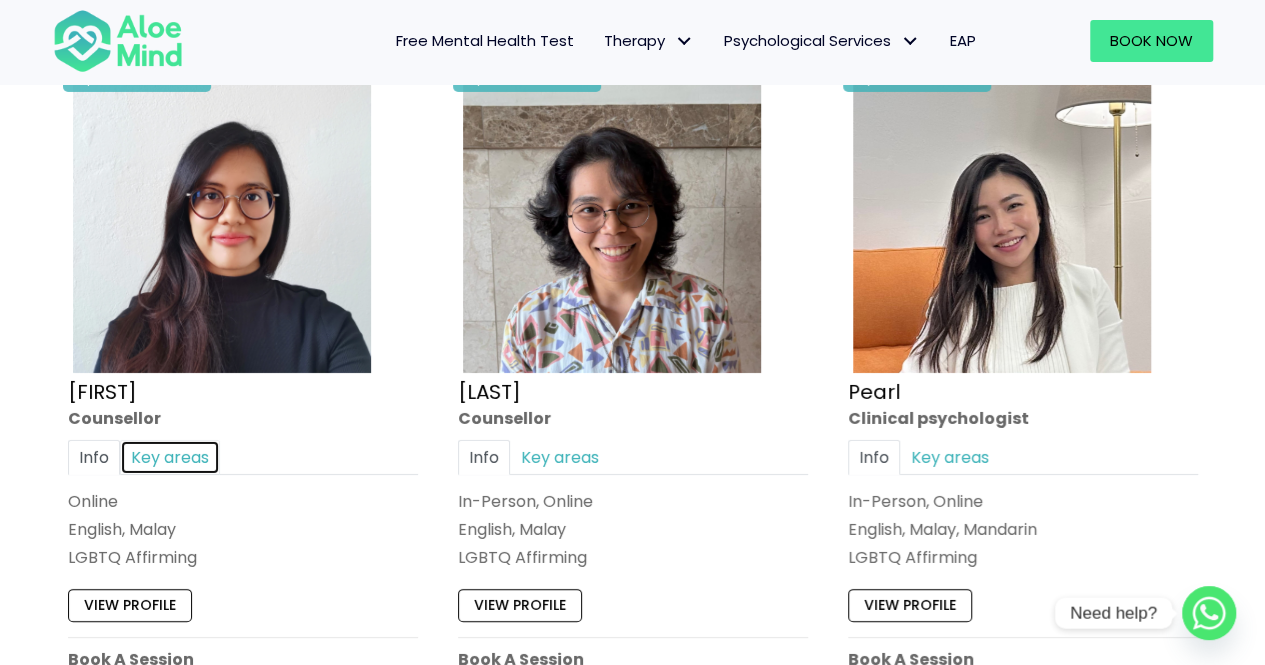 click on "Key areas" at bounding box center [170, 456] 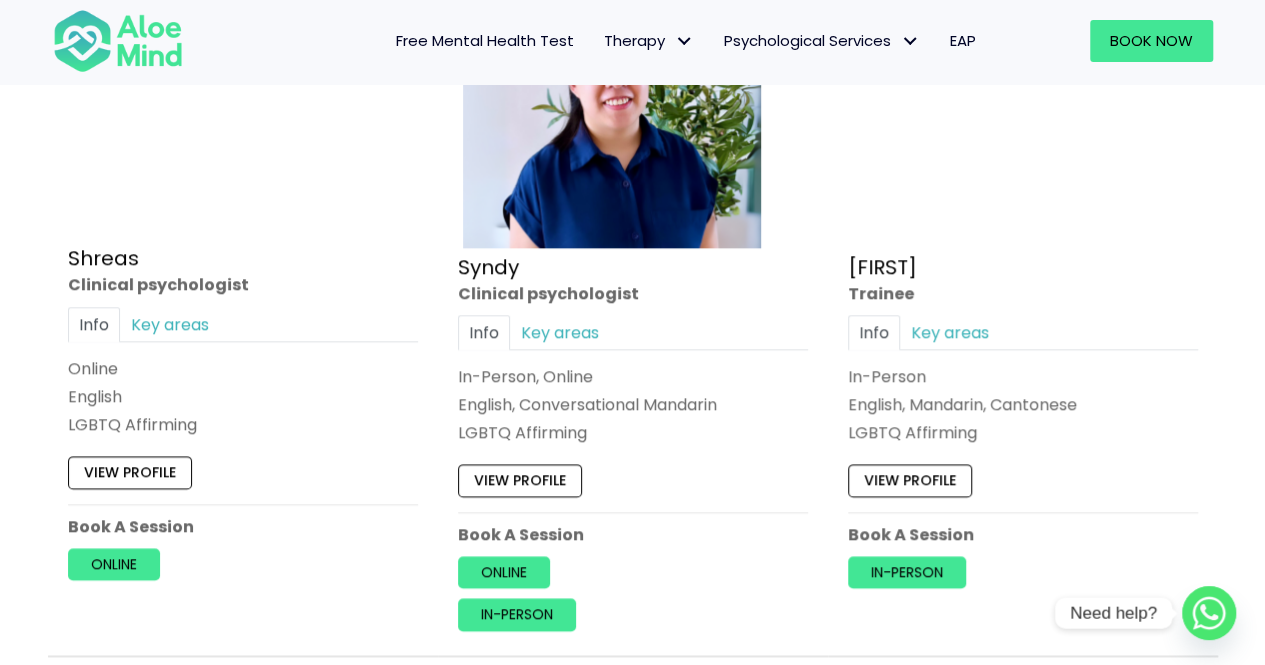 scroll, scrollTop: 4700, scrollLeft: 0, axis: vertical 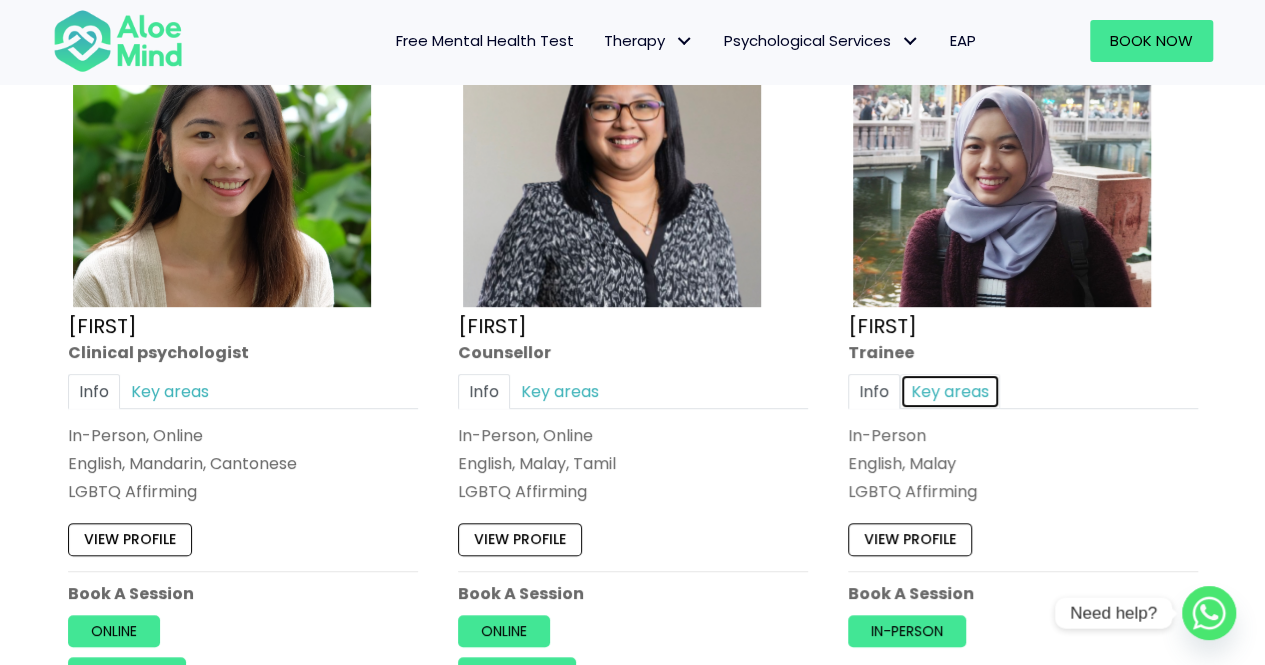 click on "Key areas" at bounding box center (950, 391) 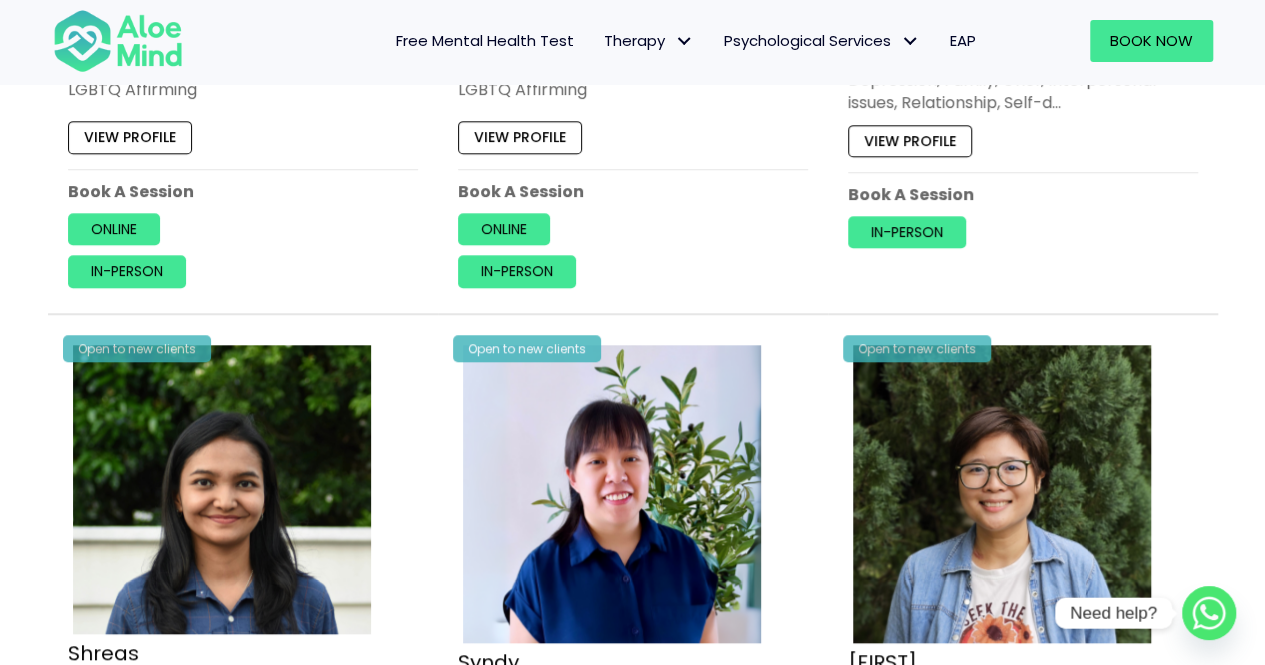 scroll, scrollTop: 4500, scrollLeft: 0, axis: vertical 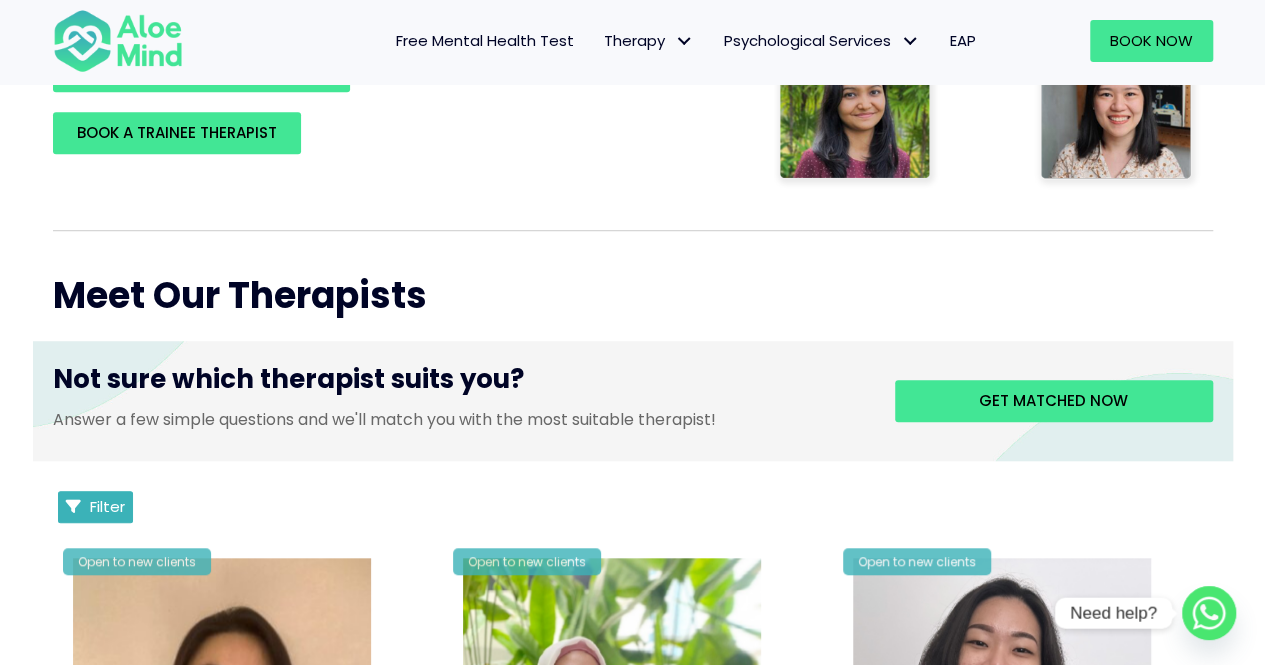 click on "Filter" at bounding box center [107, 506] 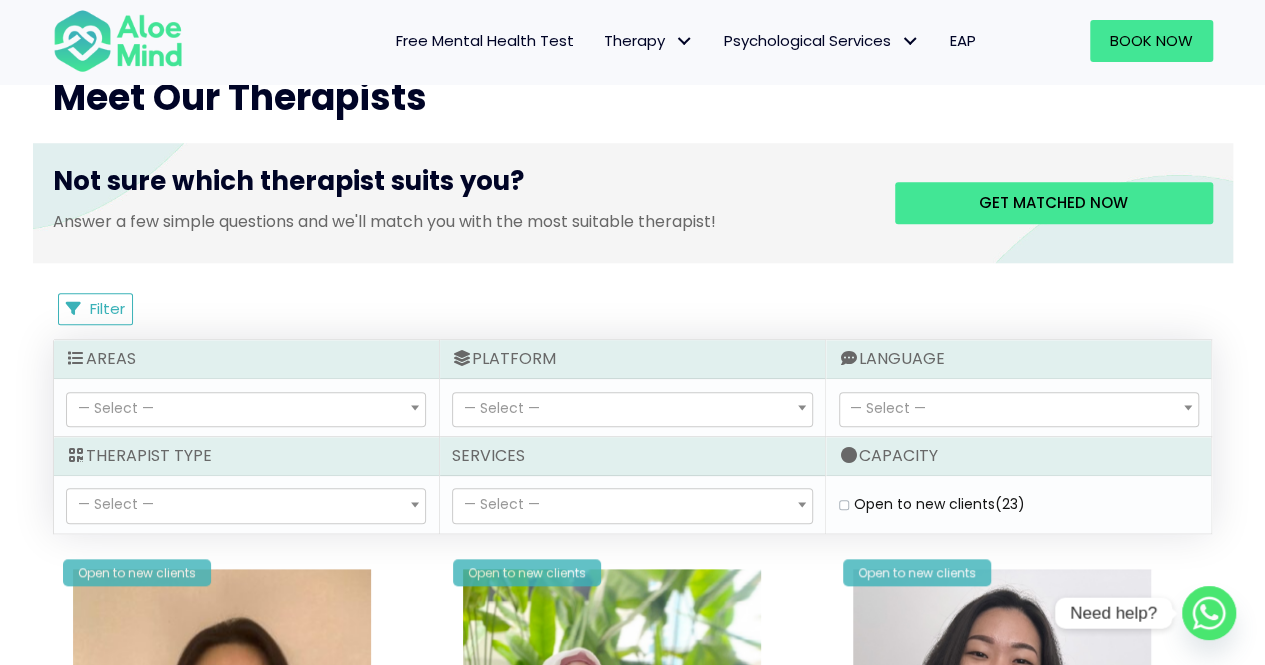scroll, scrollTop: 778, scrollLeft: 0, axis: vertical 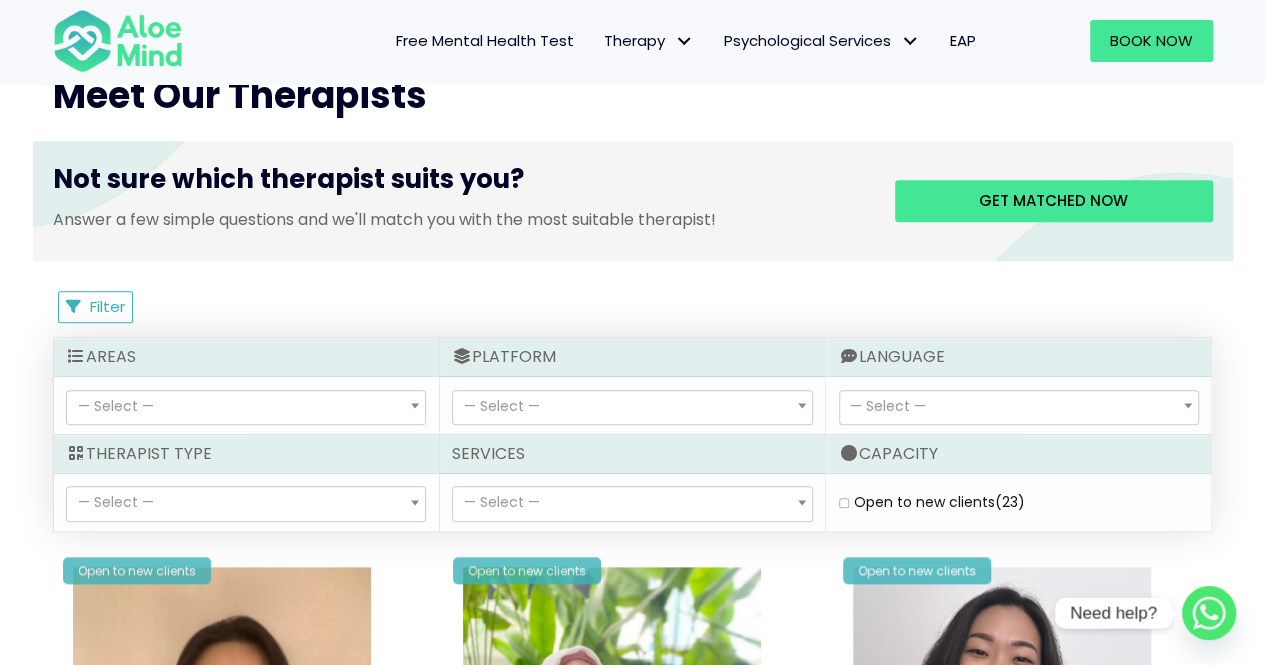click on "— Select —" at bounding box center [246, 504] 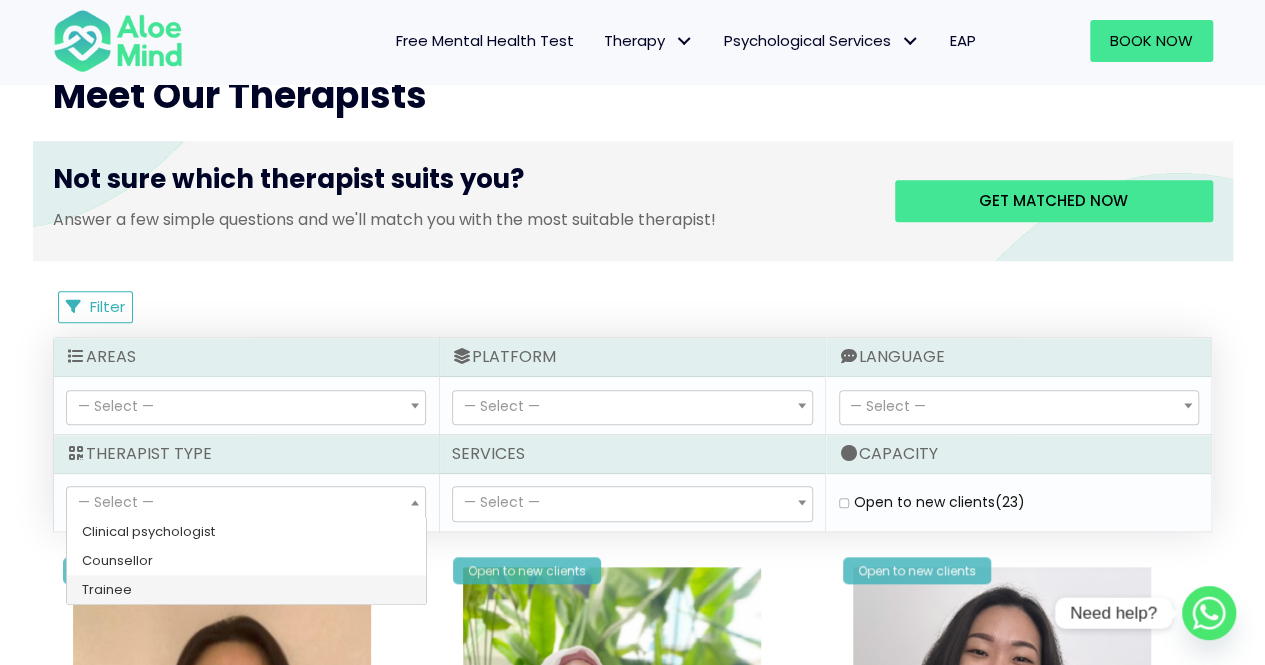 select on "80" 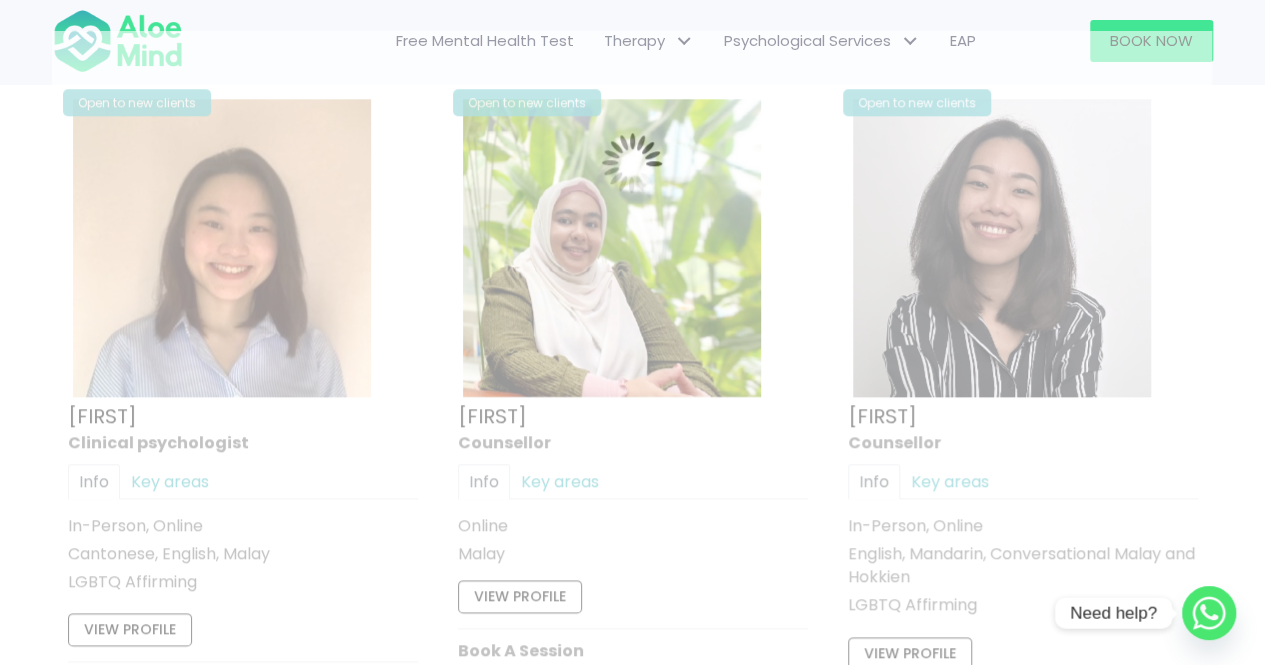 scroll, scrollTop: 1068, scrollLeft: 0, axis: vertical 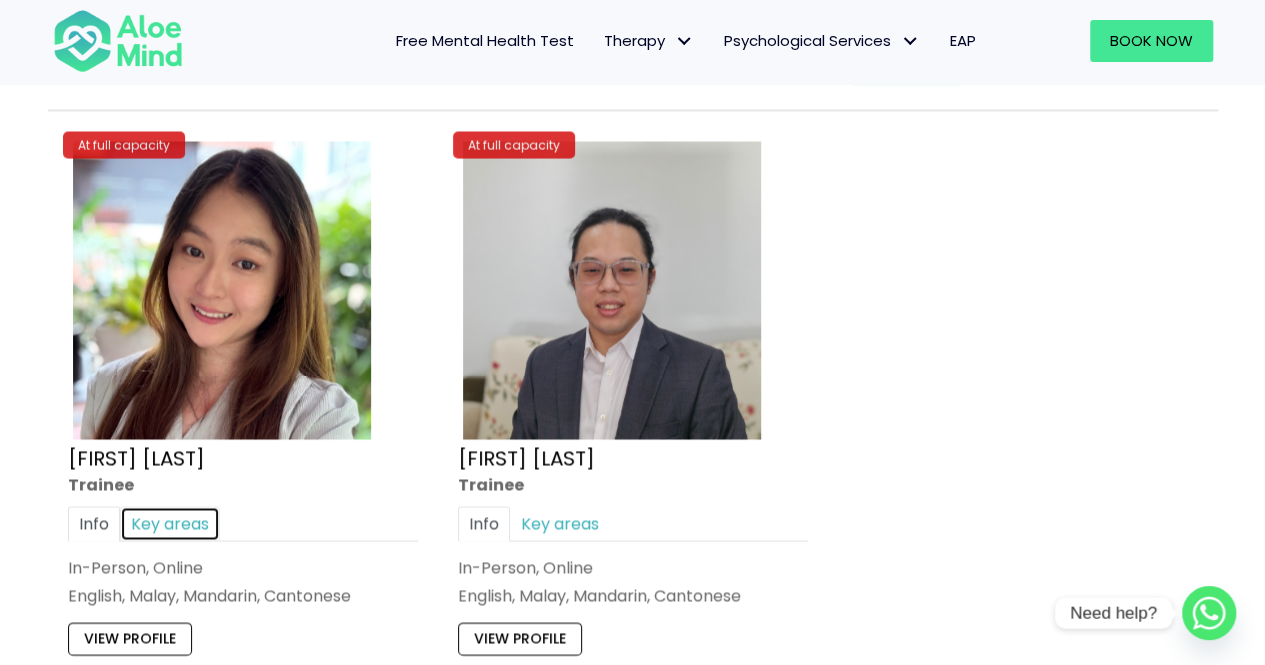click on "Key areas" at bounding box center (170, 523) 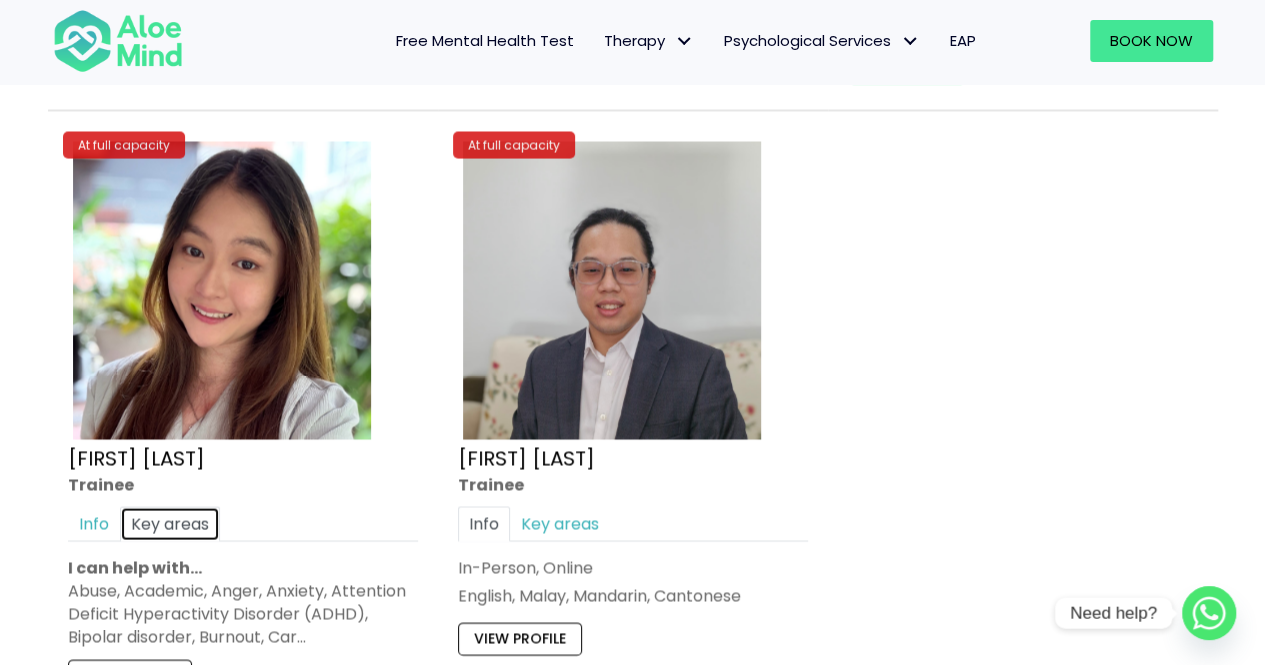 scroll, scrollTop: 1868, scrollLeft: 0, axis: vertical 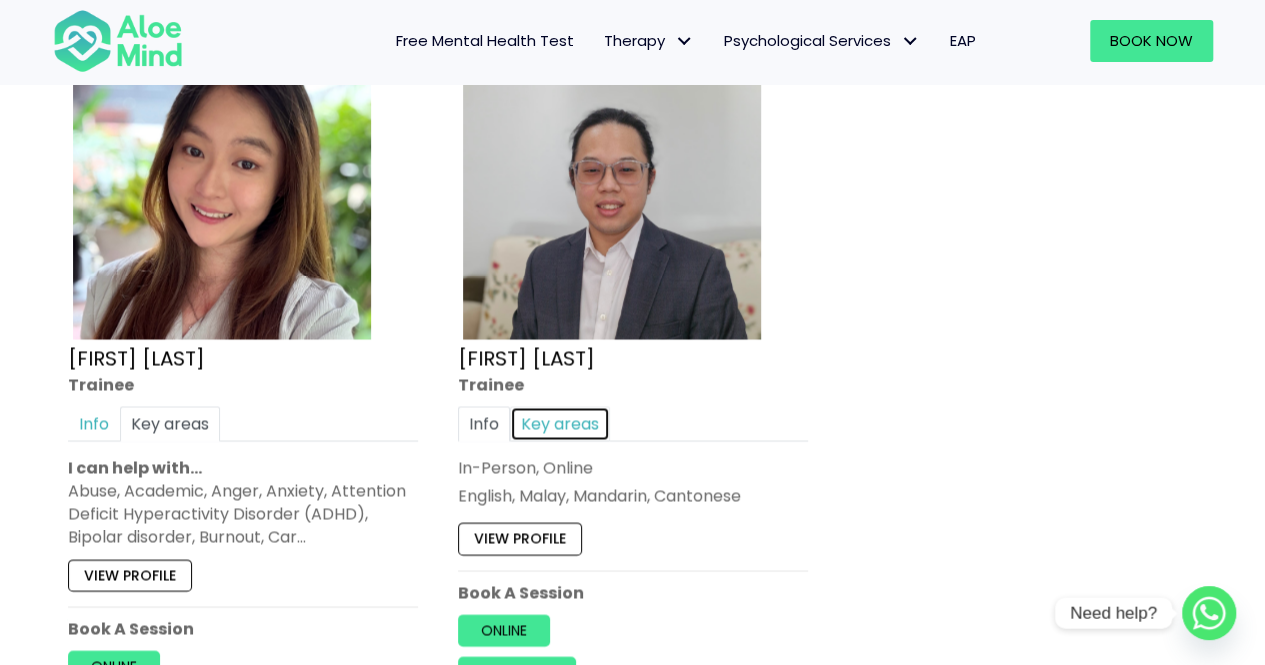 click on "Key areas" at bounding box center (560, 423) 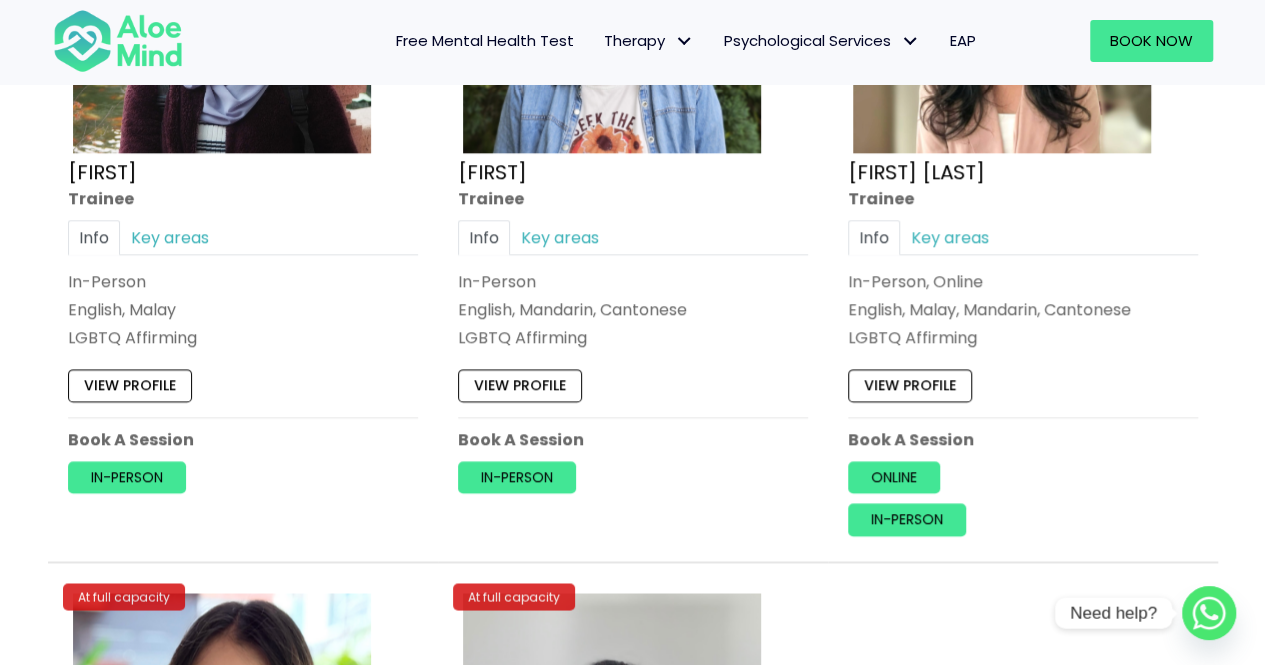 scroll, scrollTop: 1168, scrollLeft: 0, axis: vertical 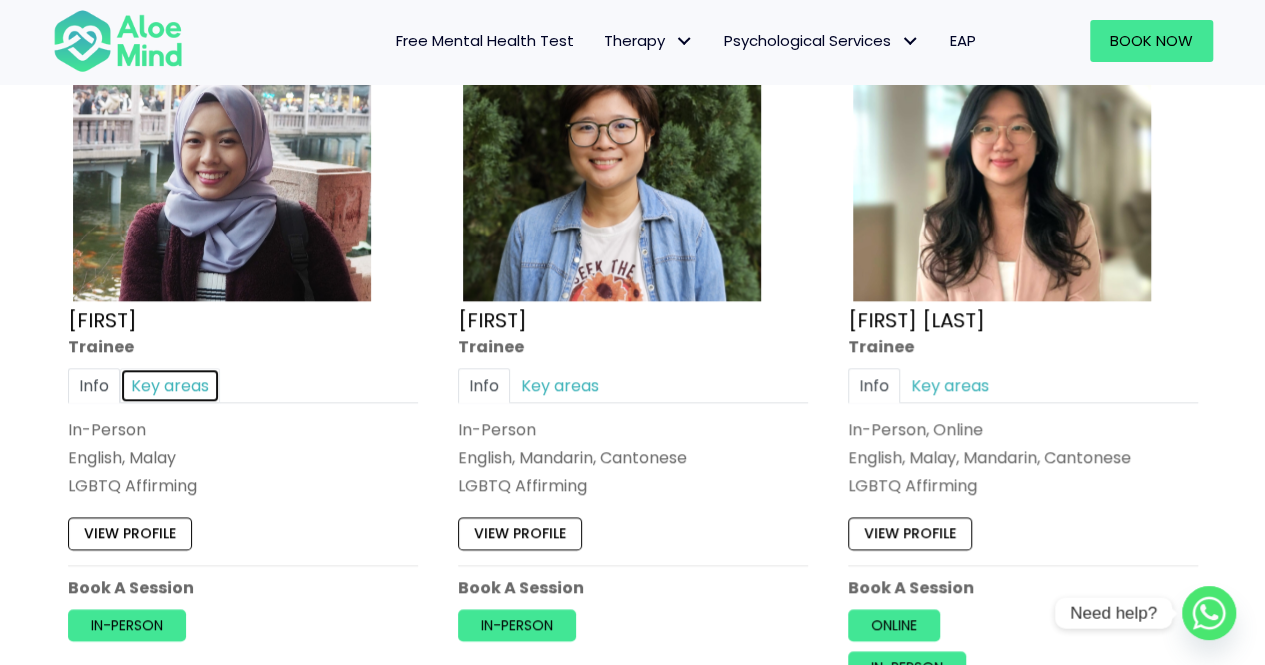 click on "Key areas" at bounding box center (170, 385) 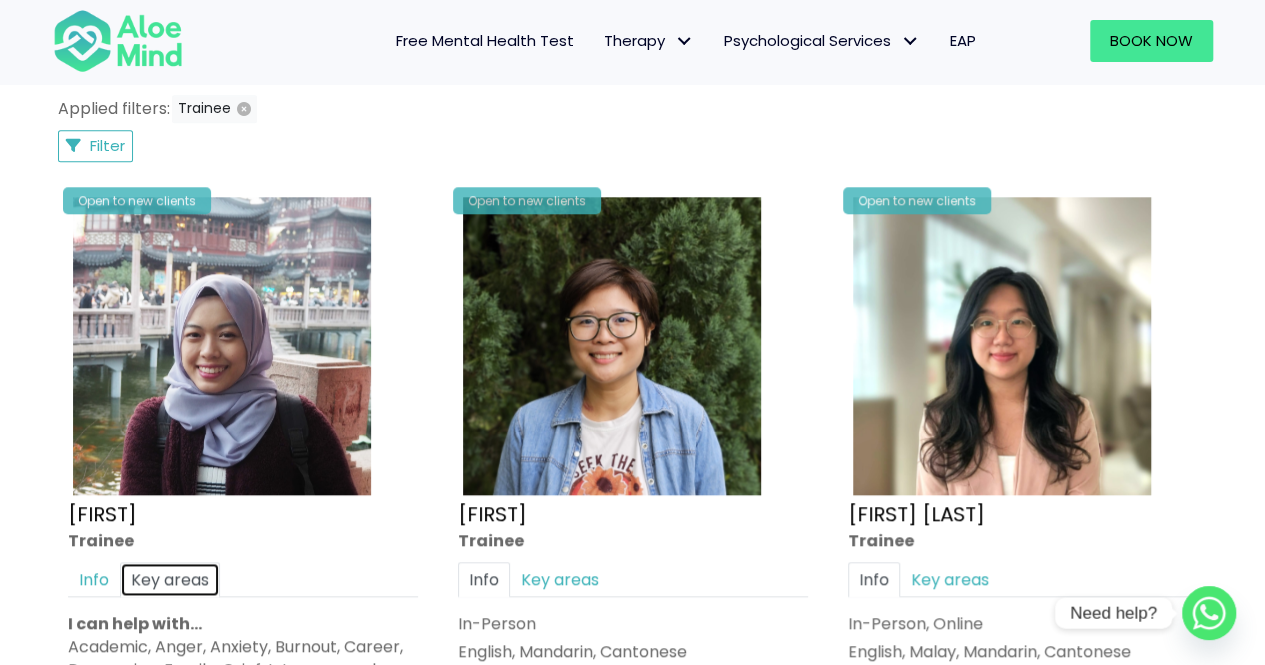 scroll, scrollTop: 968, scrollLeft: 0, axis: vertical 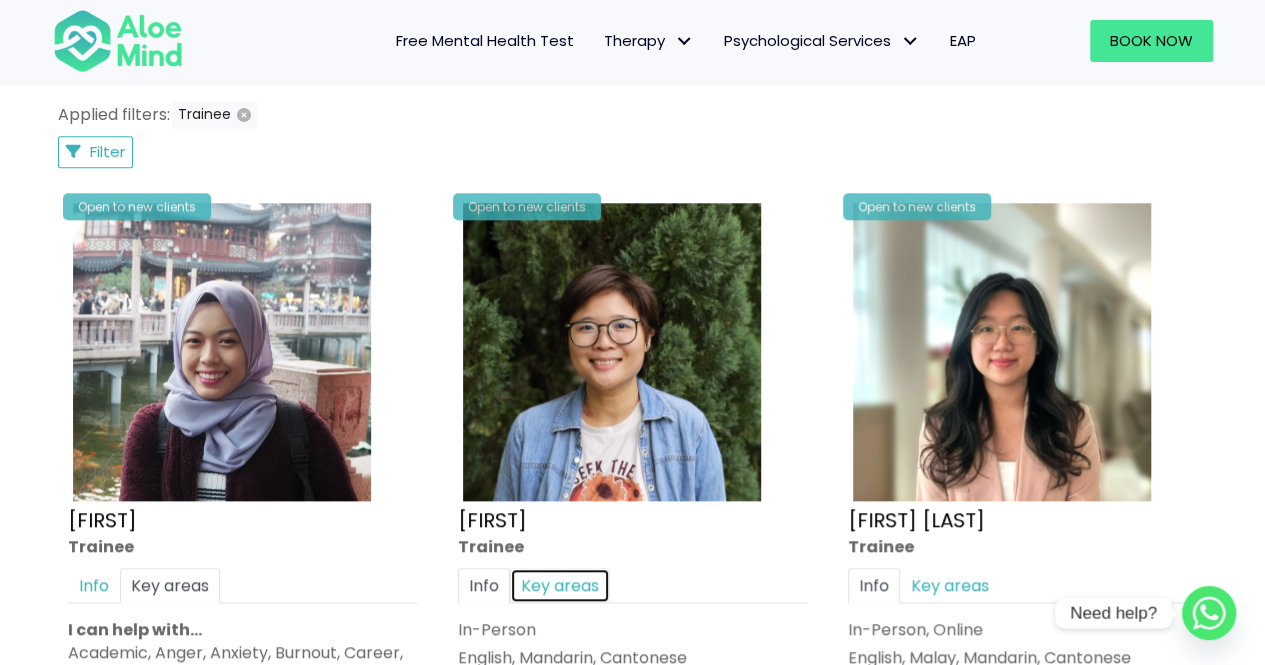 click on "Key areas" at bounding box center [560, 585] 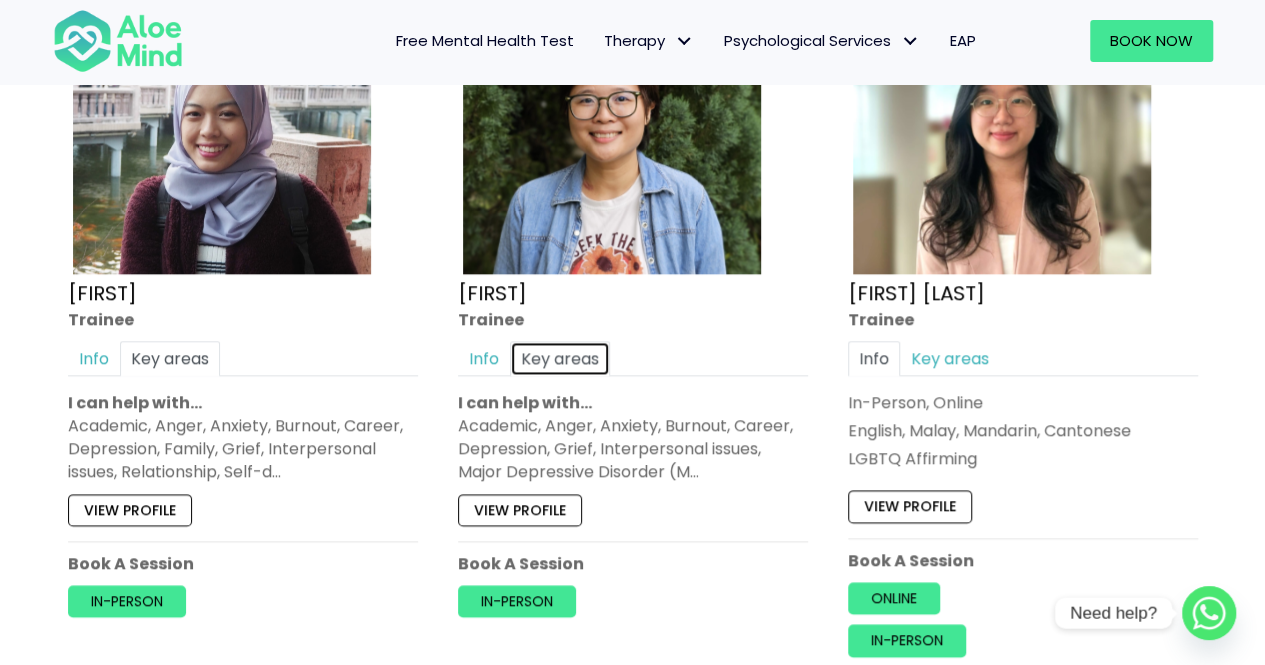 scroll, scrollTop: 1068, scrollLeft: 0, axis: vertical 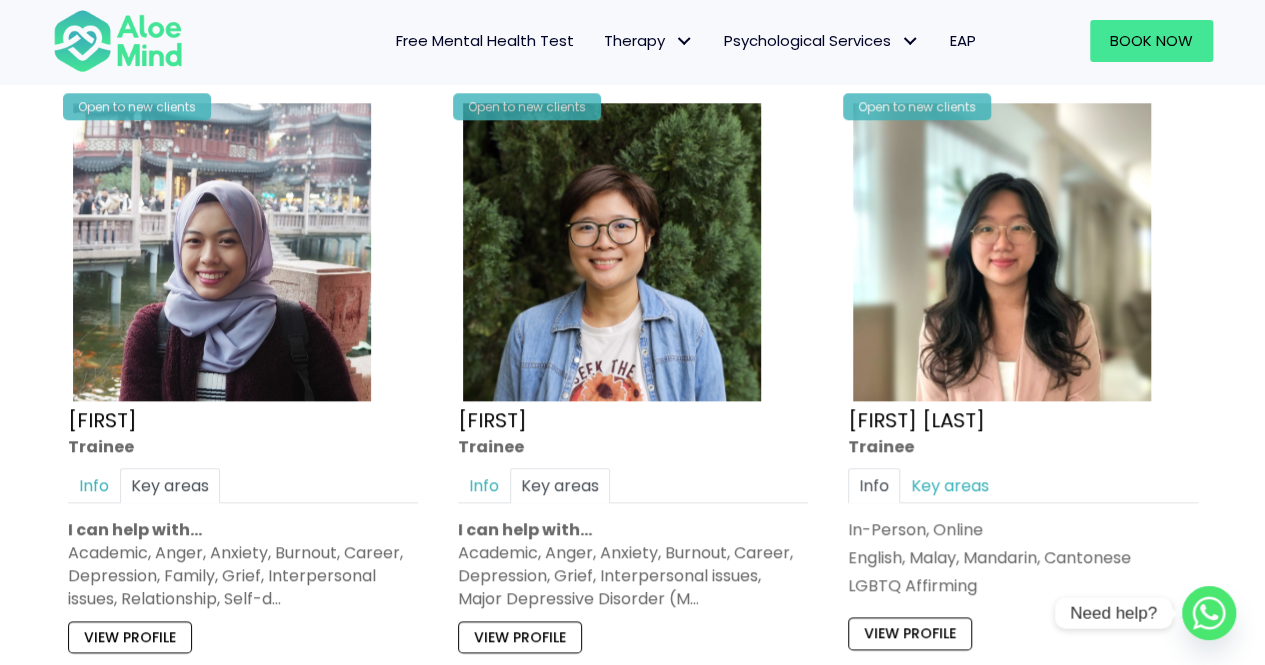click on "Open to new clients
[FIRST]
Trainee
Info
Key areas
In-Person
English, Malay
LGBTQ Affirming
I can help with…
Academic, Anger, Anxiety, Burnout, Career, Depression, Family, Grief, Interpersonal issues, Relationship, Self-d…
View profile
Book A Session
In-person" at bounding box center (243, 421) 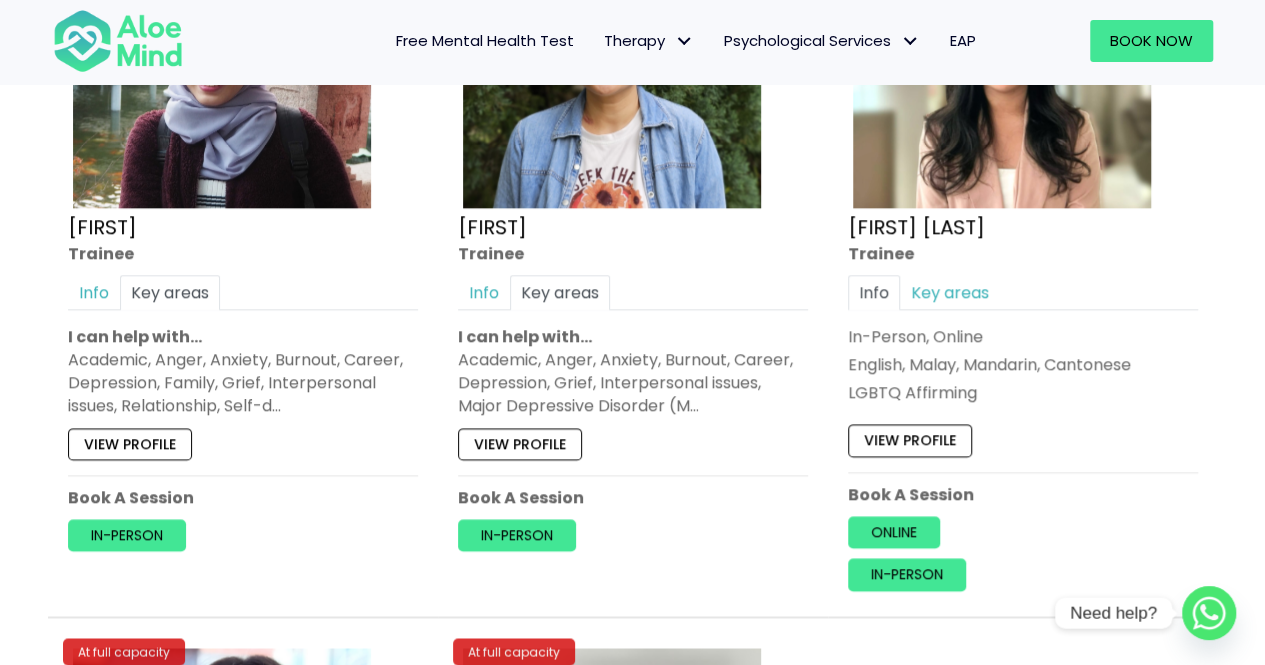 scroll, scrollTop: 1268, scrollLeft: 0, axis: vertical 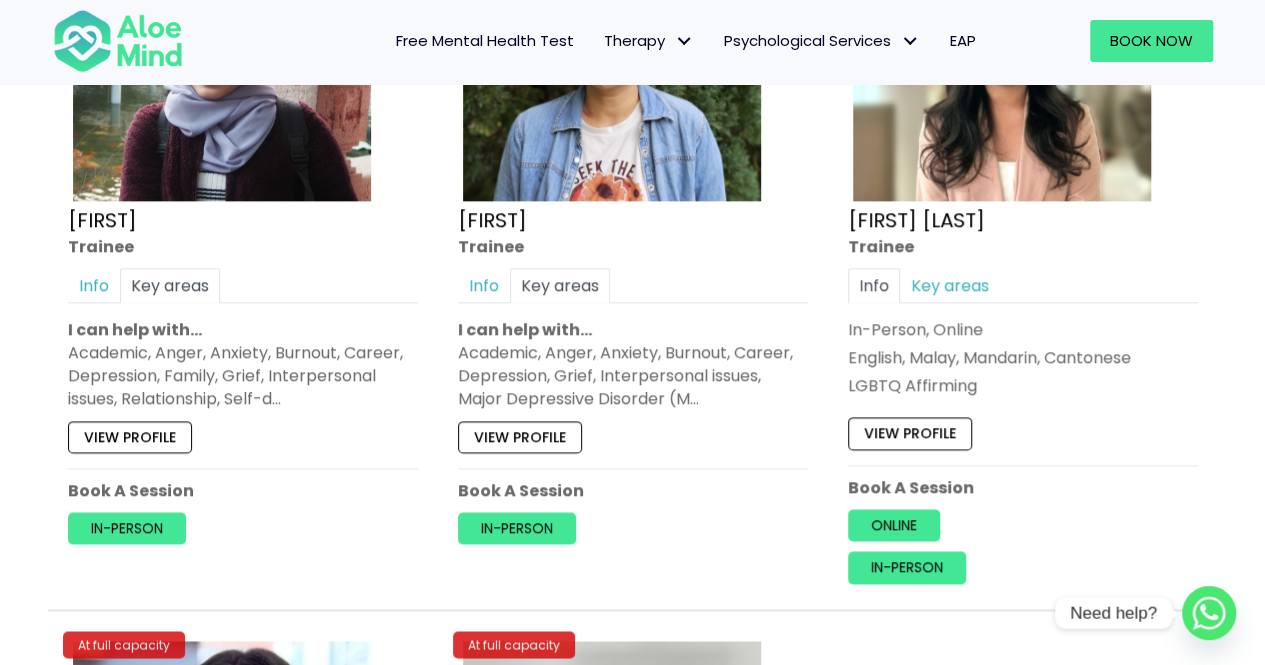 click on "Open to new clients
[FIRST]
Trainee
Info
Key areas
In-Person
English, Malay
LGBTQ Affirming
I can help with…
Academic, Anger, Anxiety, Burnout, Career, Depression, Family, Grief, Interpersonal issues, Relationship, Self-d…
View profile
Book A Session
In-person" at bounding box center (243, 221) 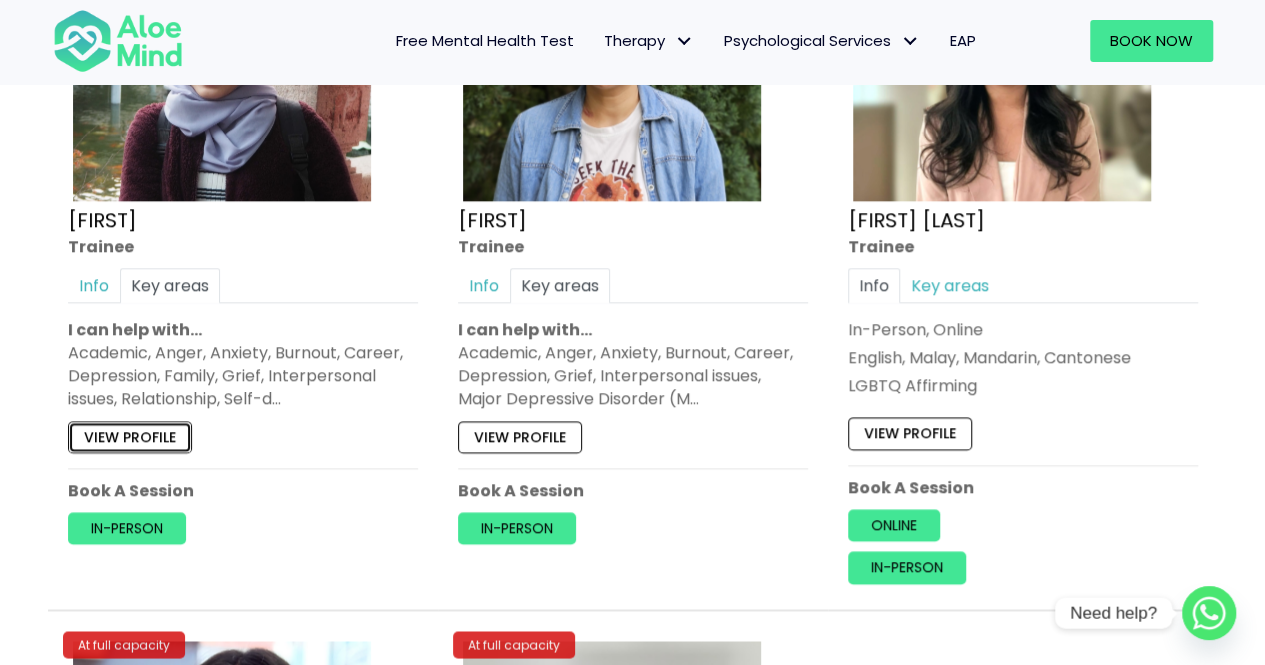 click on "View profile" at bounding box center (130, 437) 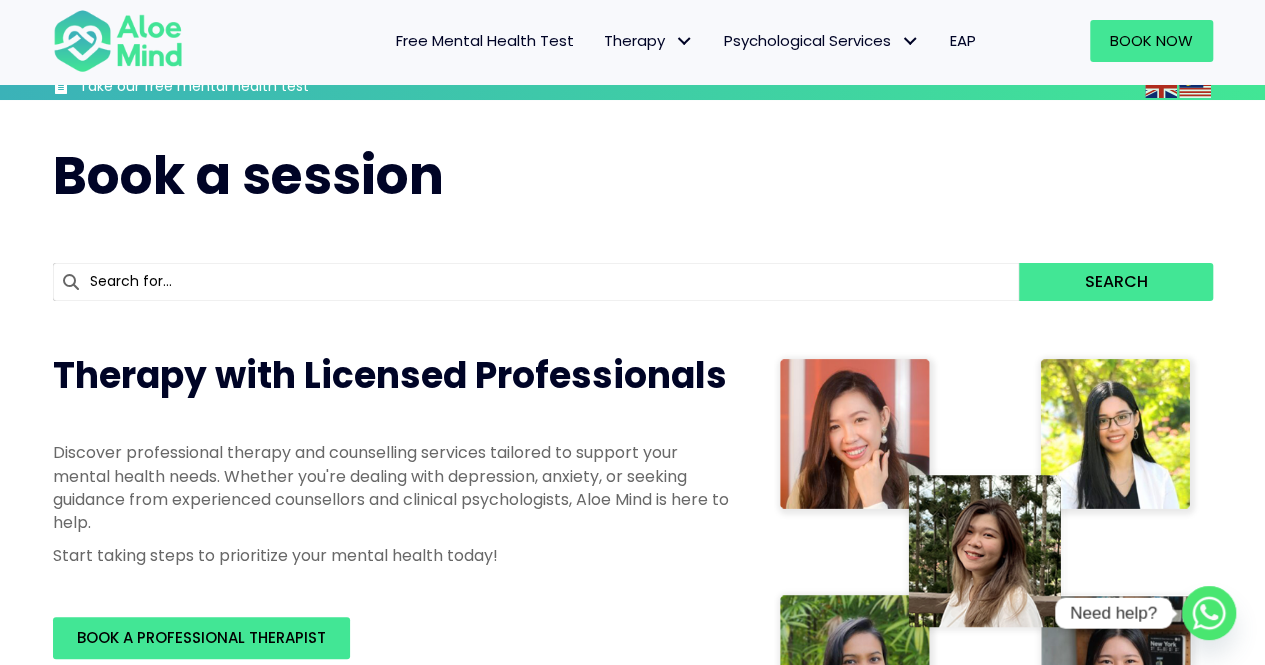 scroll, scrollTop: 0, scrollLeft: 0, axis: both 